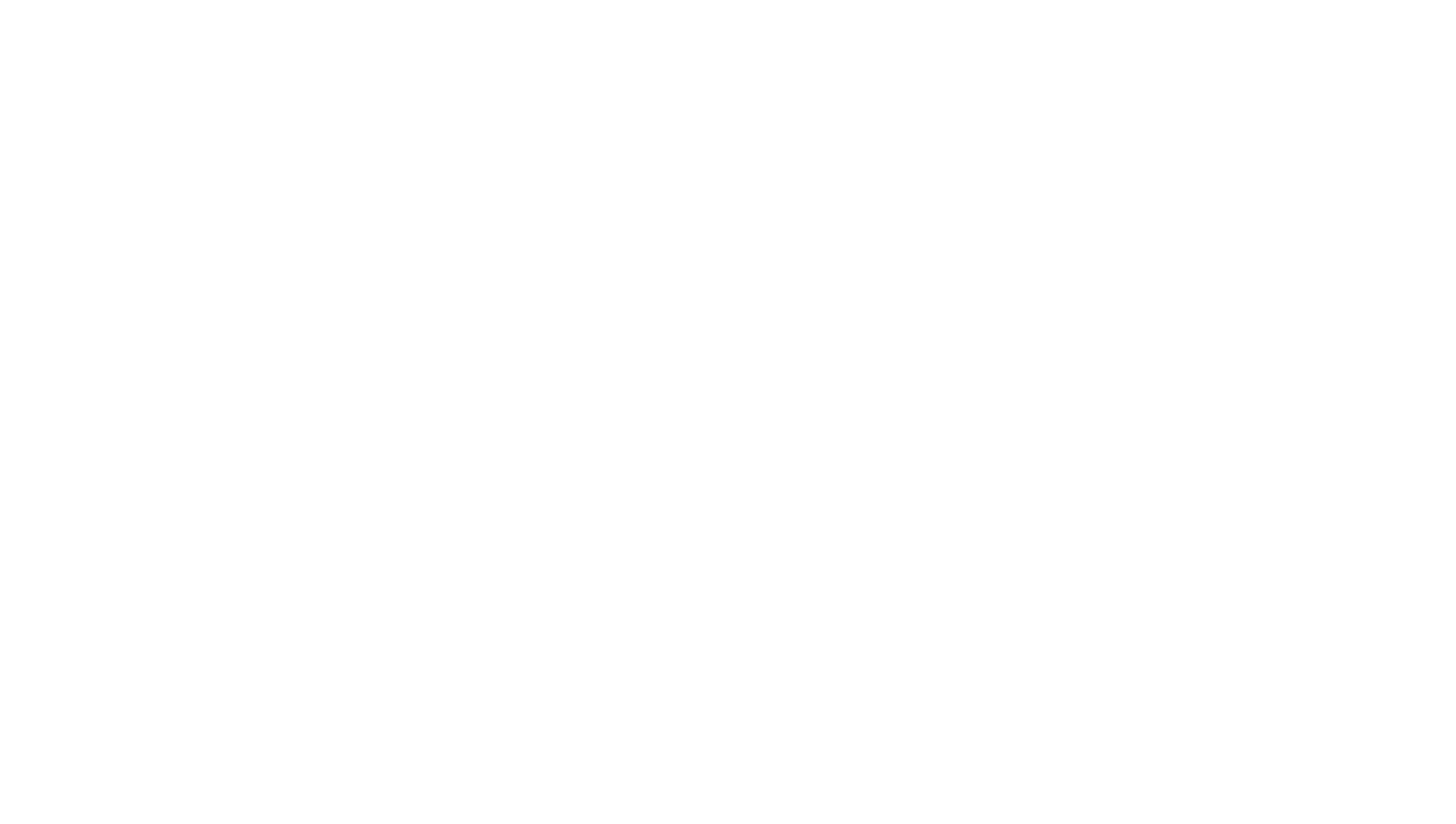 scroll, scrollTop: 0, scrollLeft: 0, axis: both 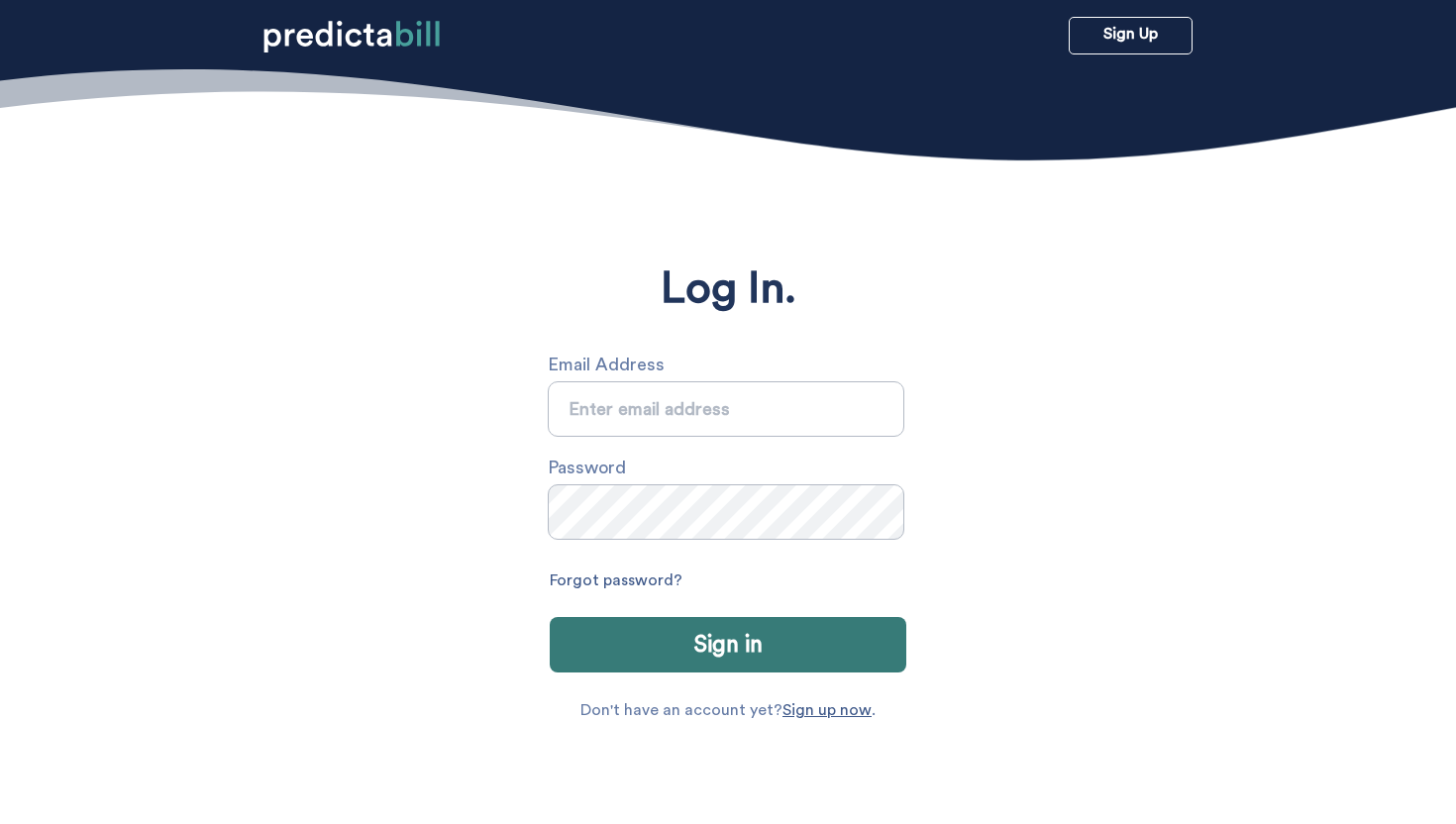 type on "sarah.michalczuk@gmail.com" 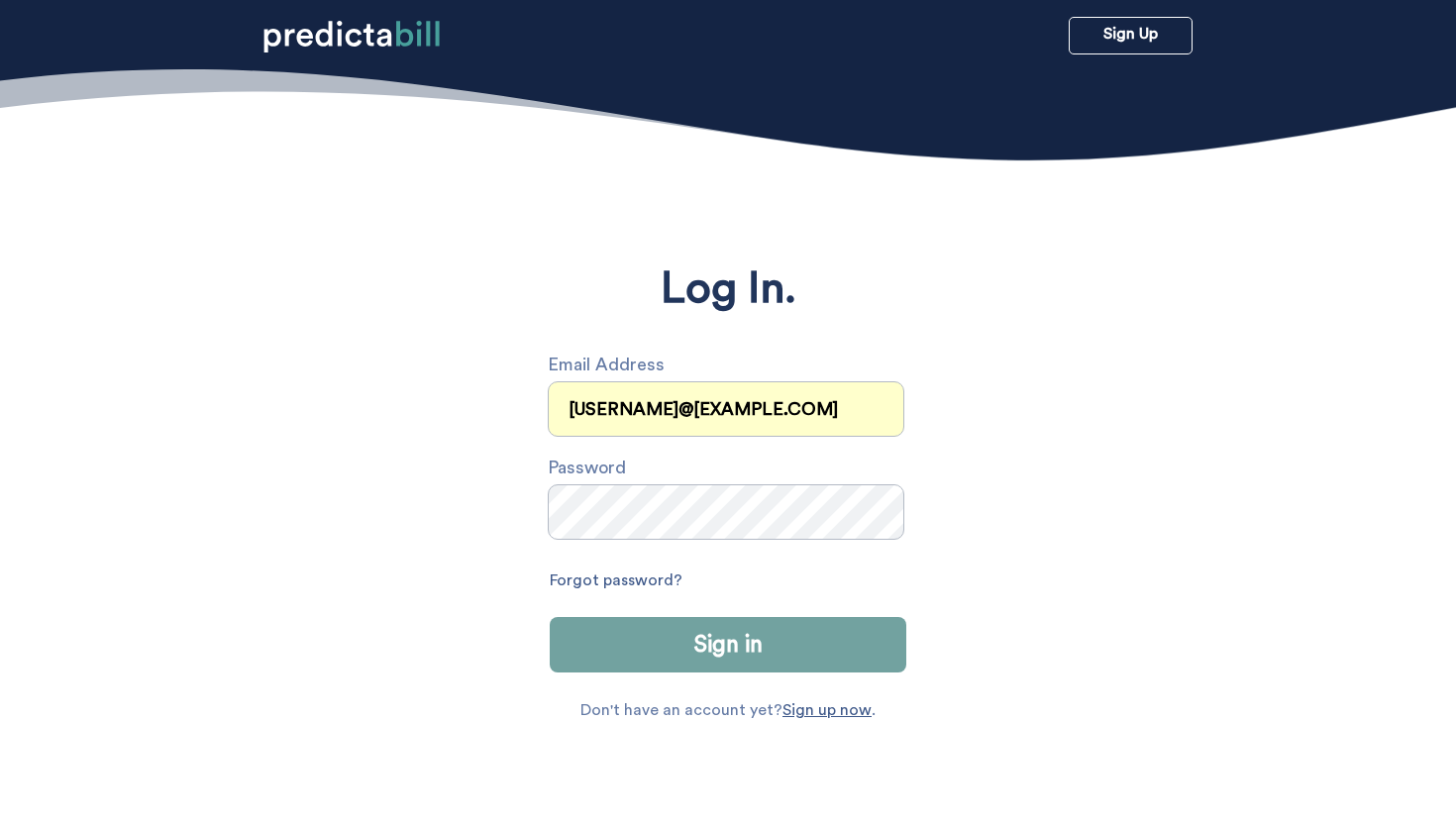 click on "Sign in" at bounding box center (728, 645) 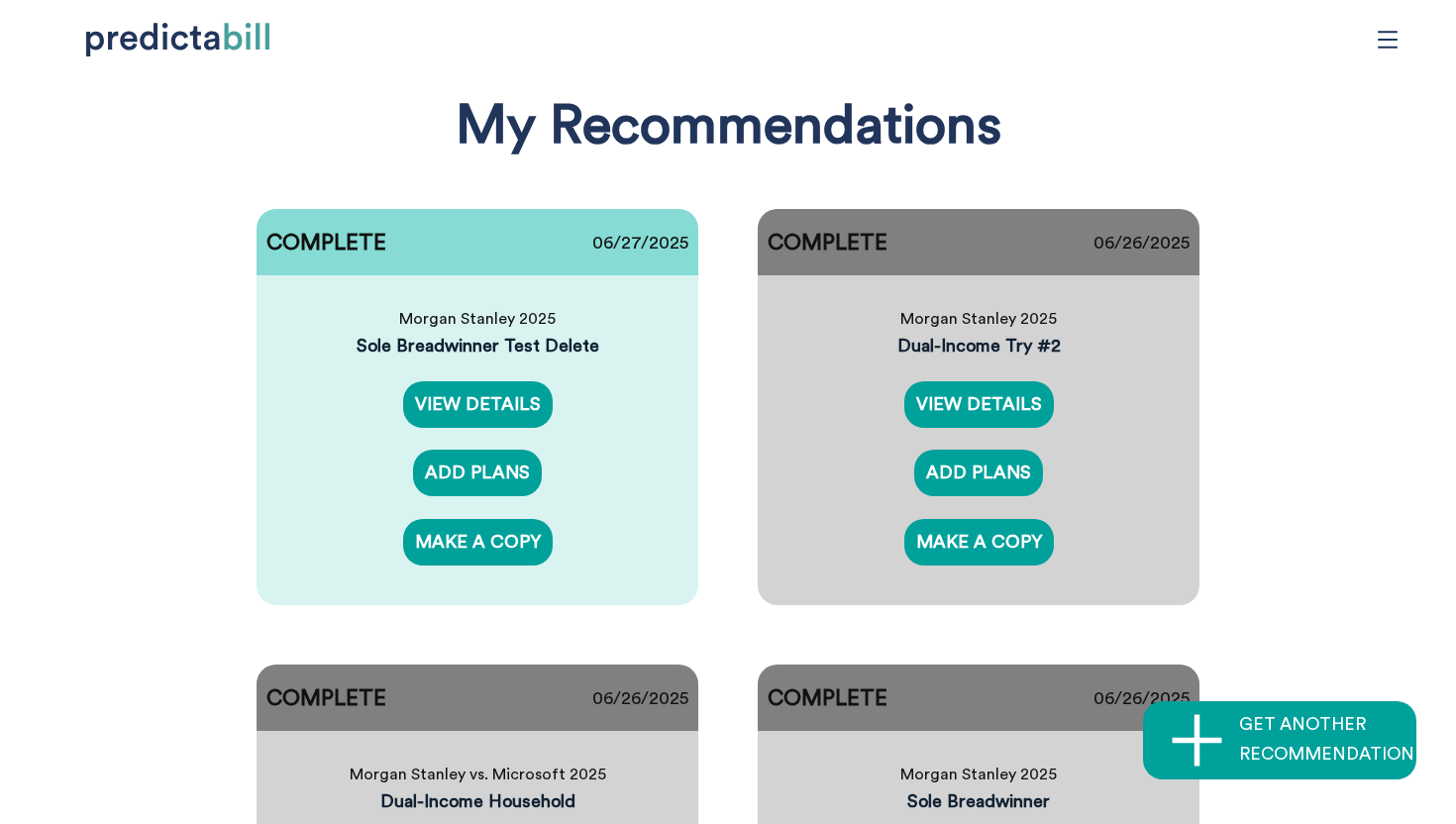 click 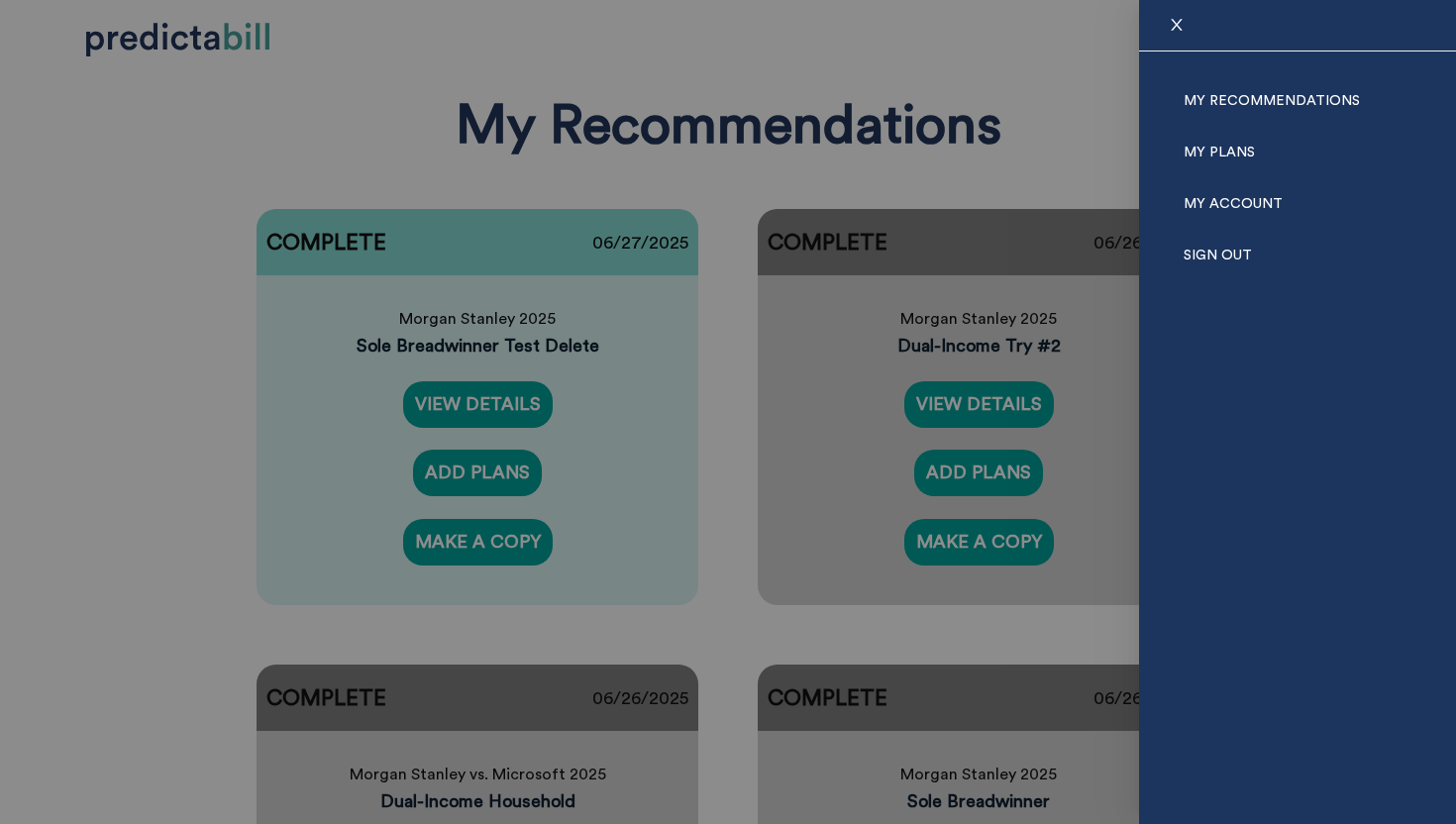 click on "My Recommendations My Plans My Account Sign Out" at bounding box center [1298, 178] 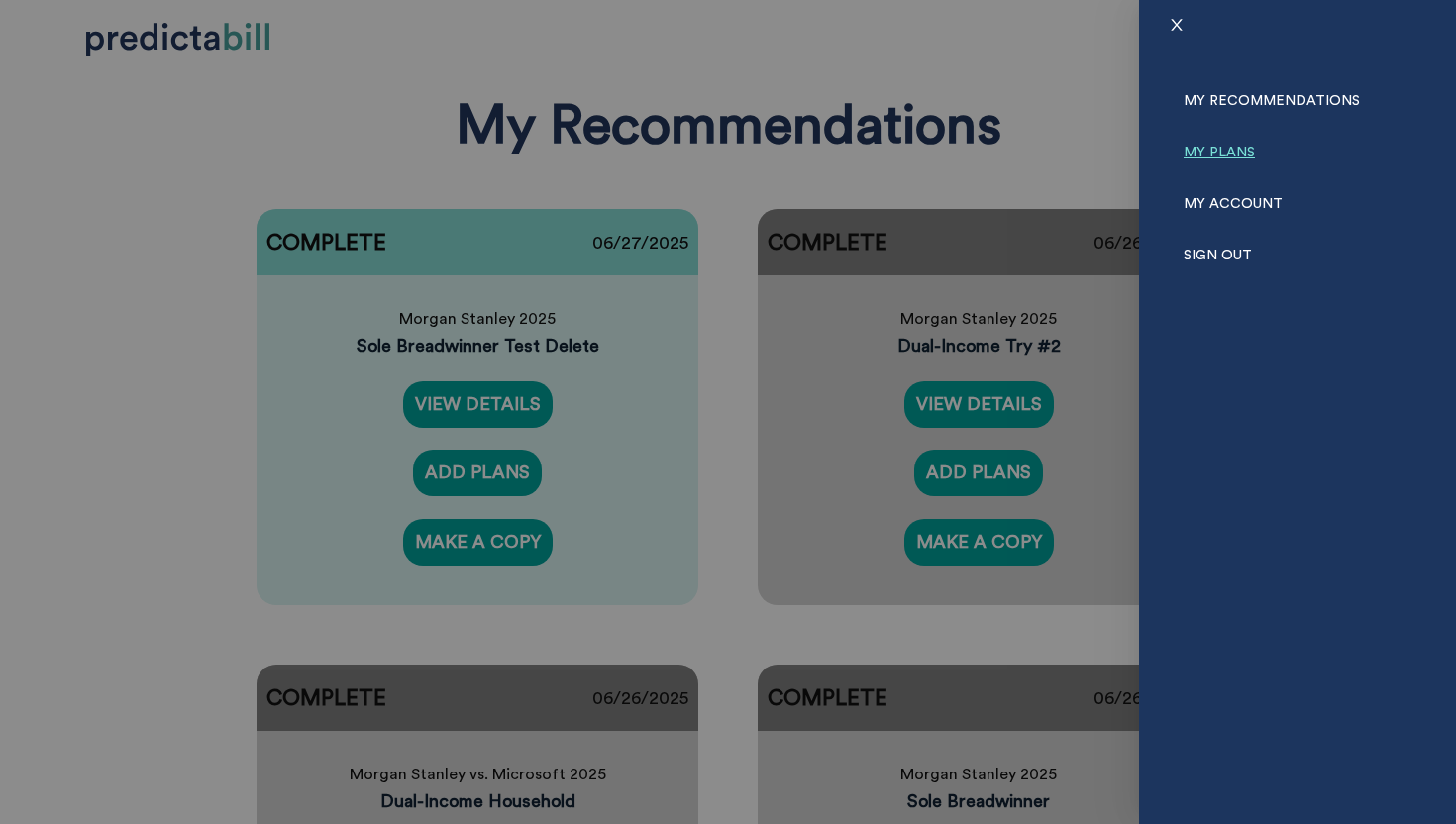 click on "My Plans" at bounding box center (1219, 153) 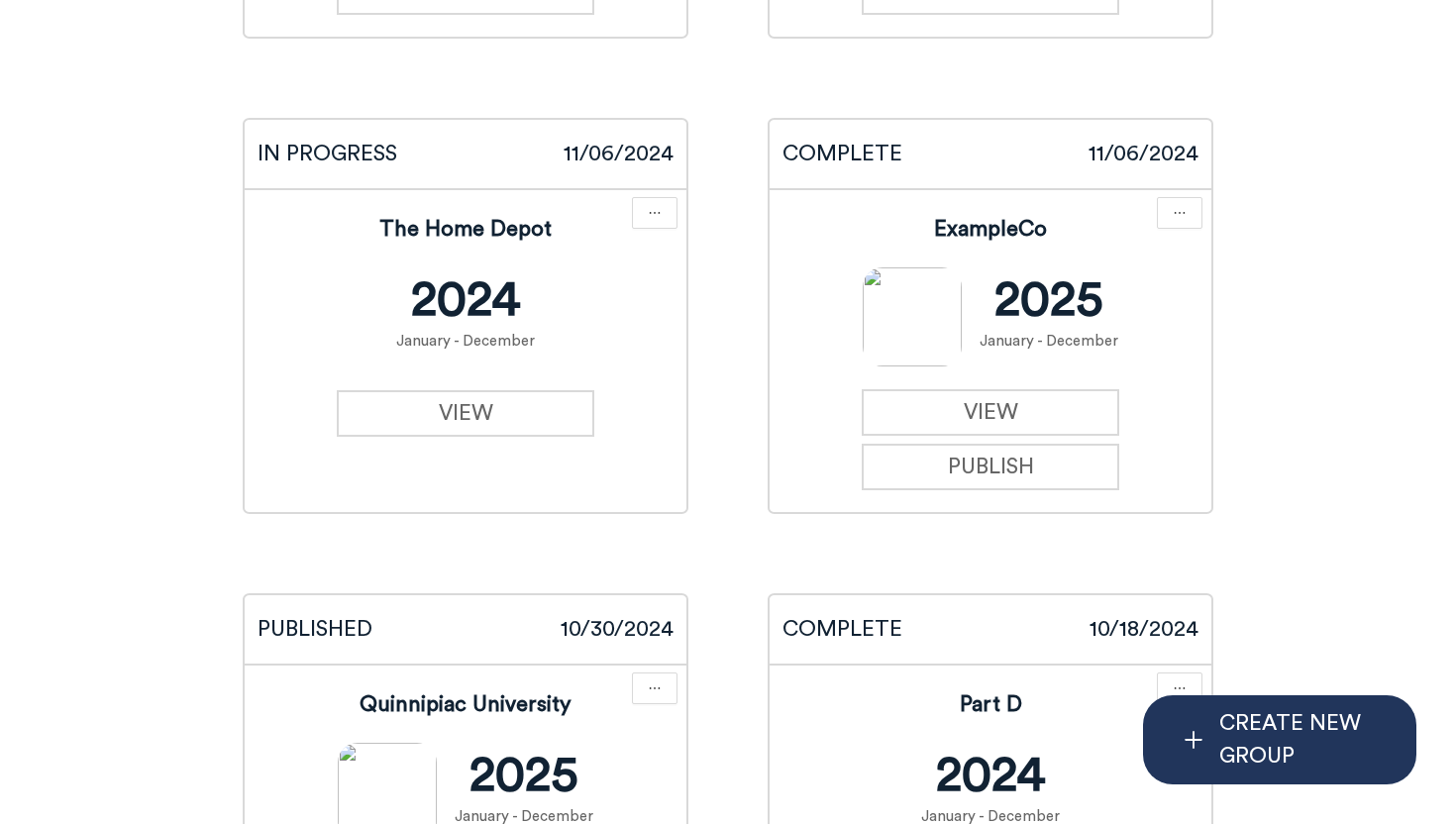 scroll, scrollTop: 6773, scrollLeft: 0, axis: vertical 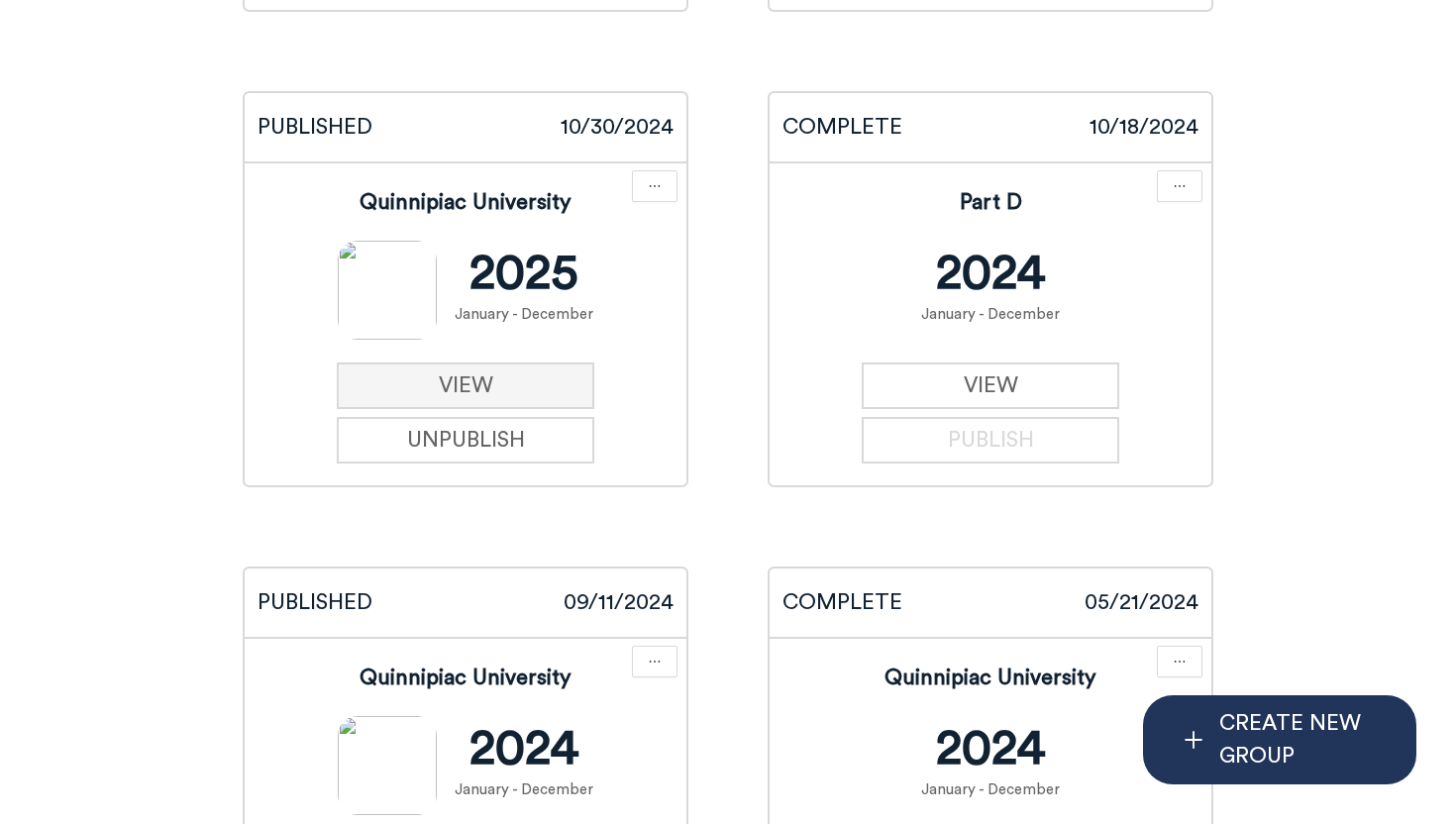 click on "VIEW" at bounding box center [466, 385] 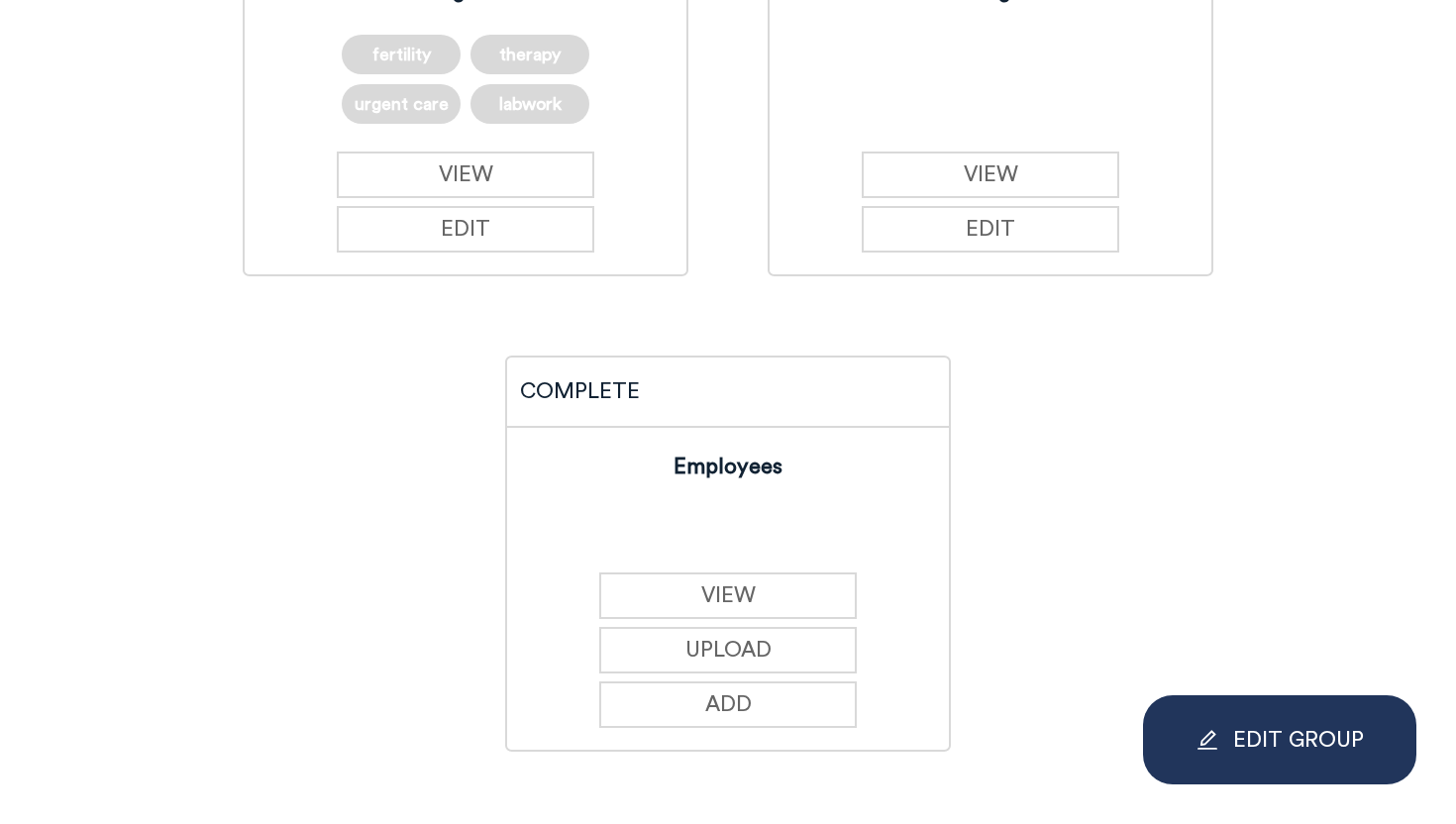 scroll, scrollTop: 1074, scrollLeft: 0, axis: vertical 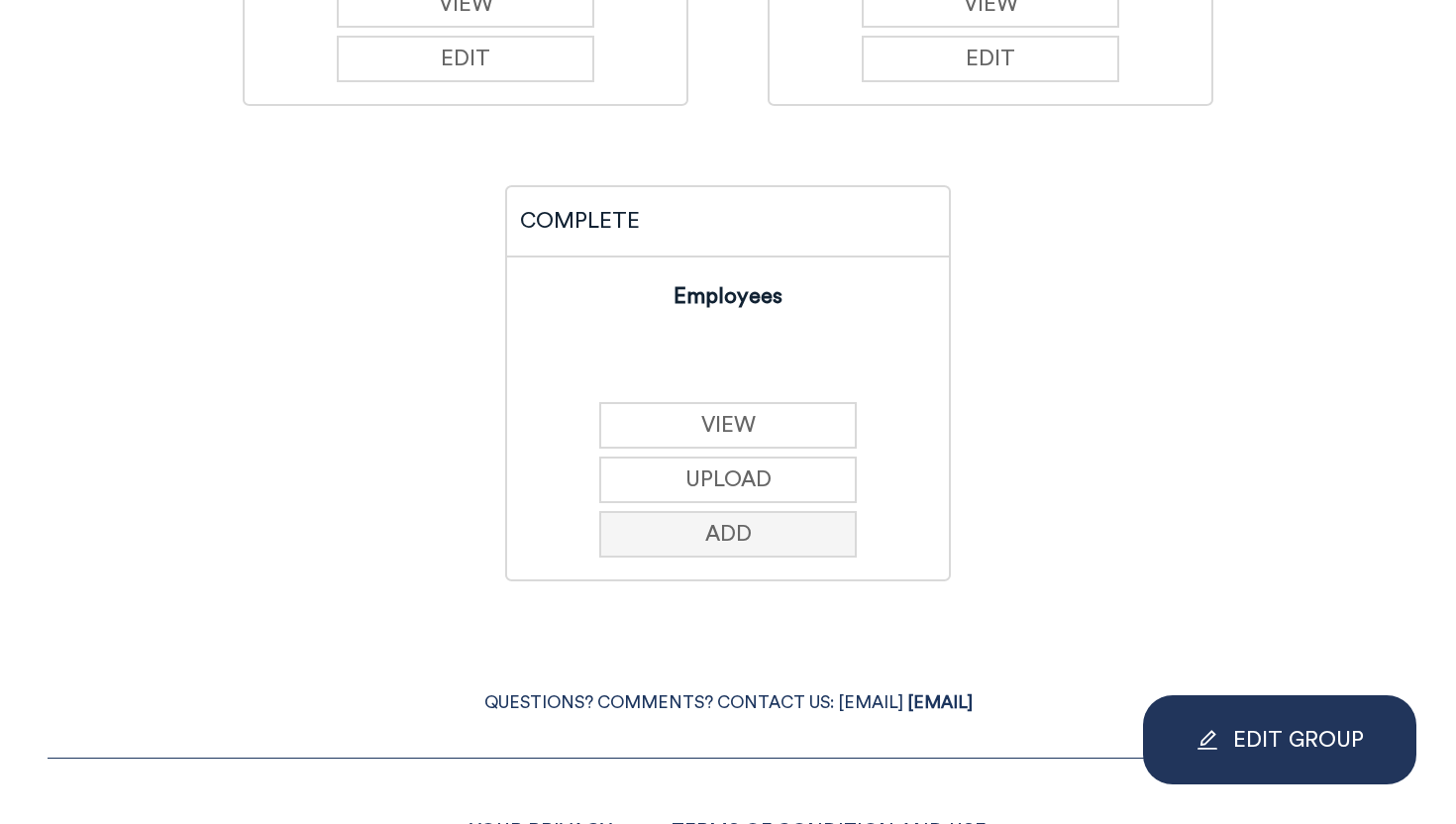 click on "ADD" at bounding box center [728, 534] 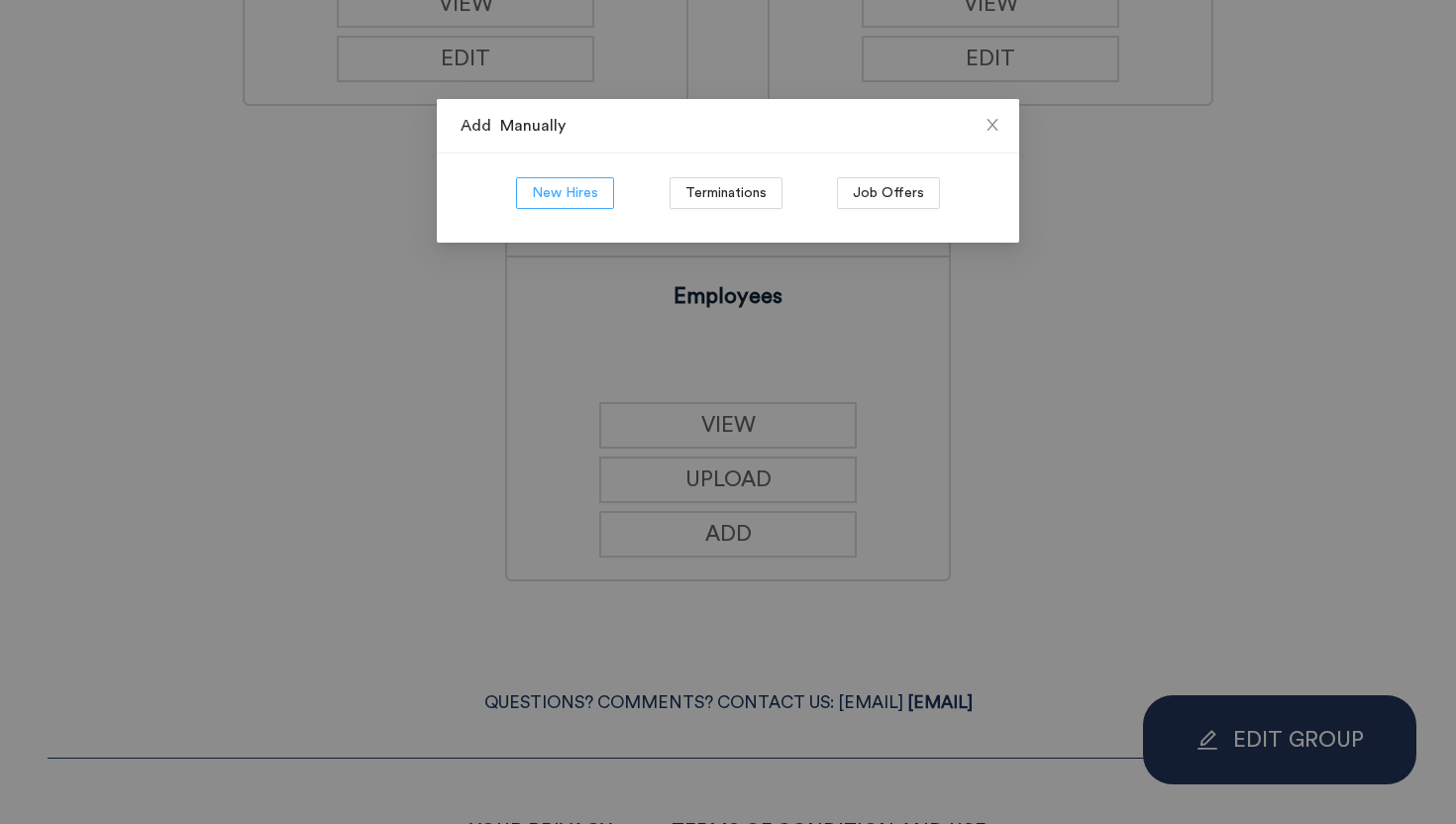 click on "New Hires" at bounding box center [565, 193] 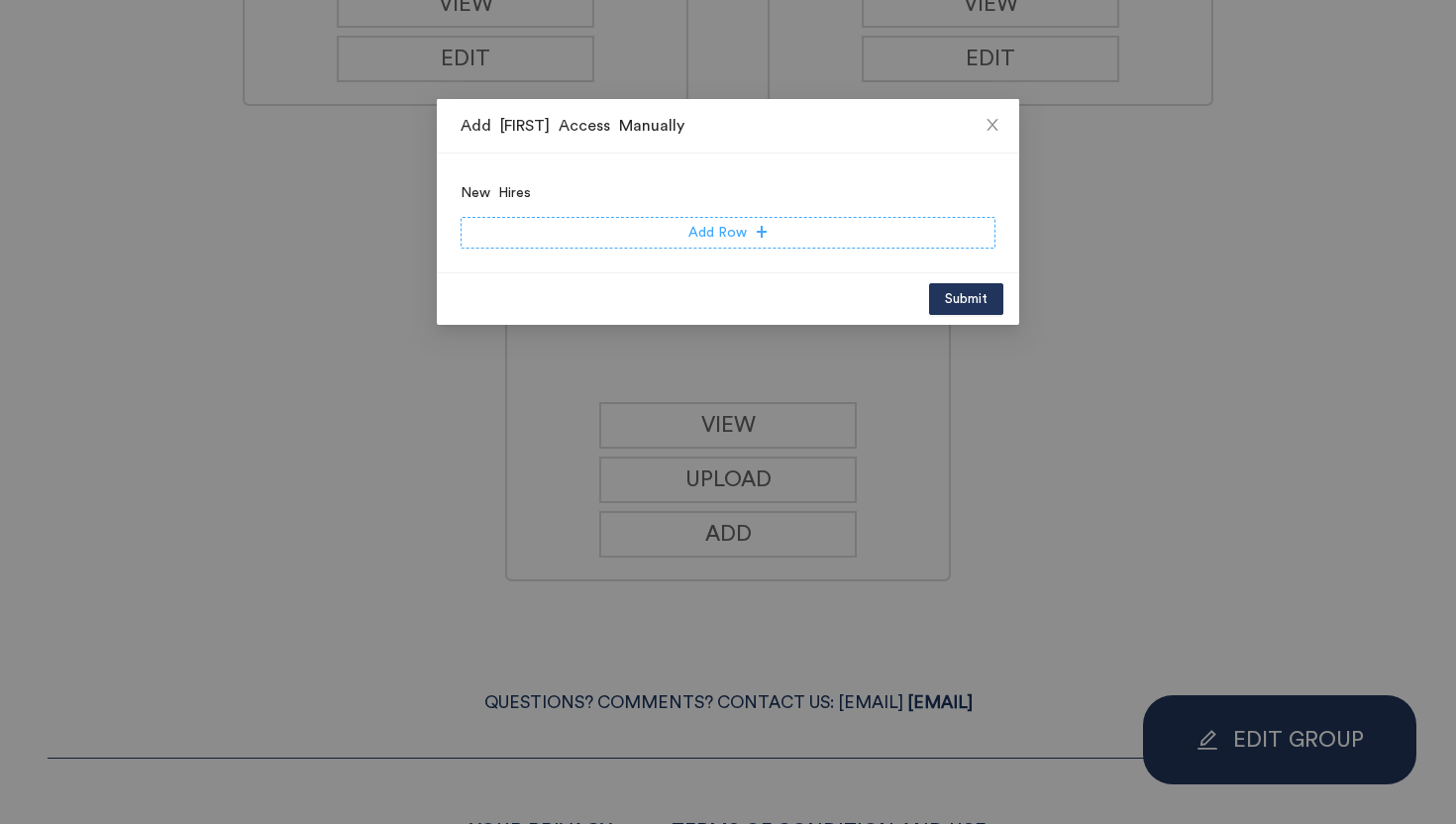click on "Add Row" at bounding box center (728, 233) 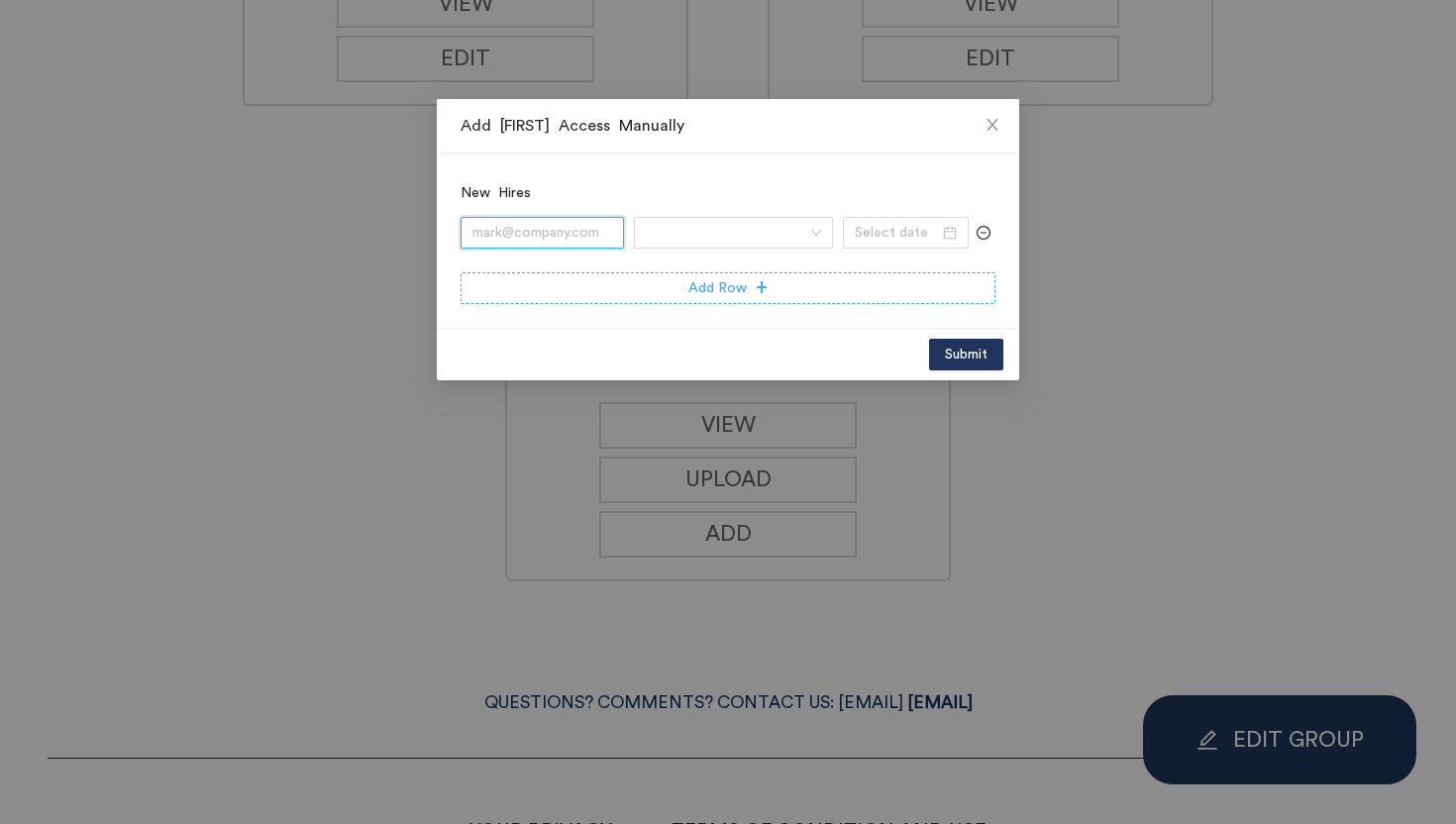 click at bounding box center [542, 233] 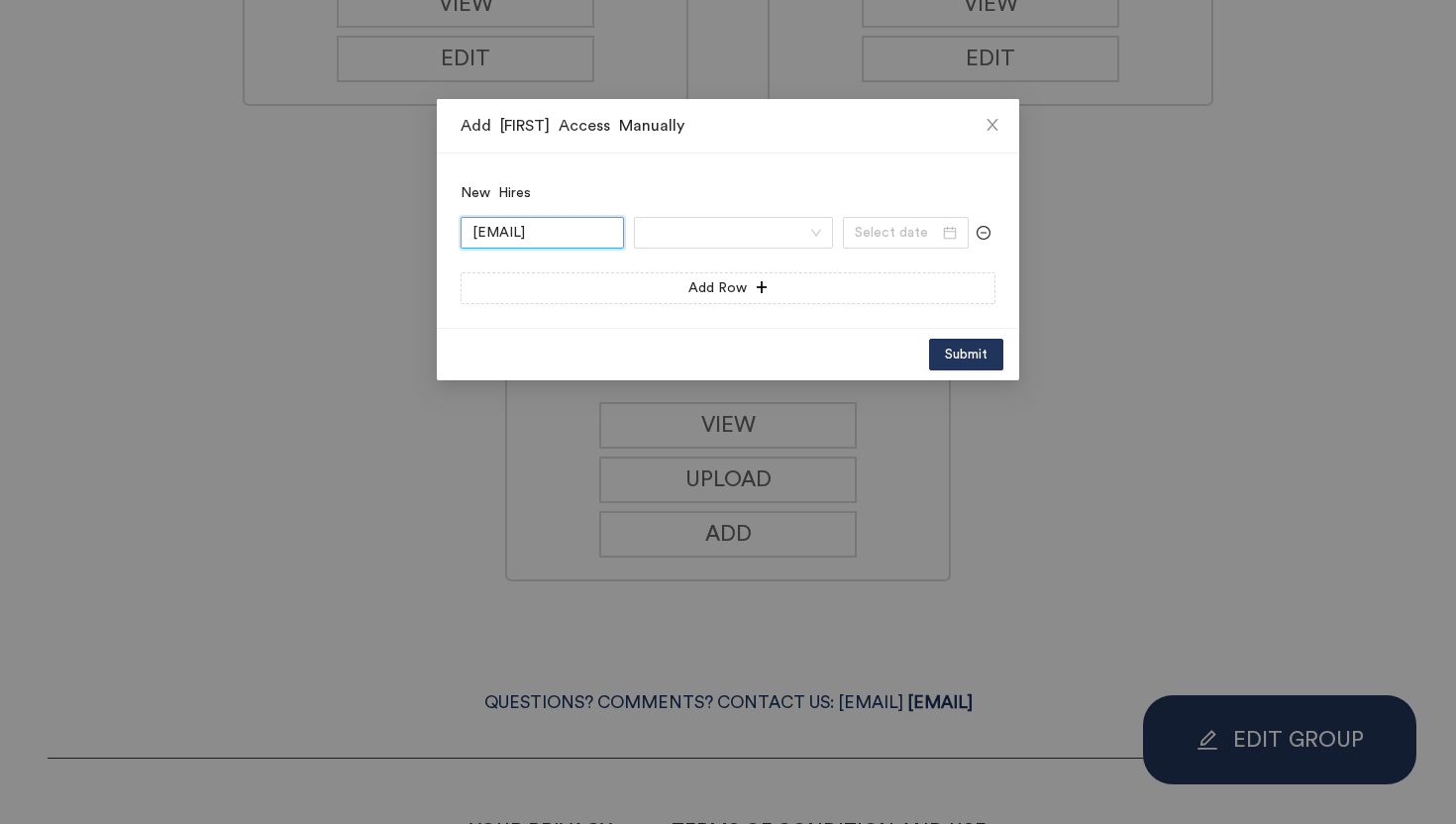 scroll, scrollTop: 0, scrollLeft: 135, axis: horizontal 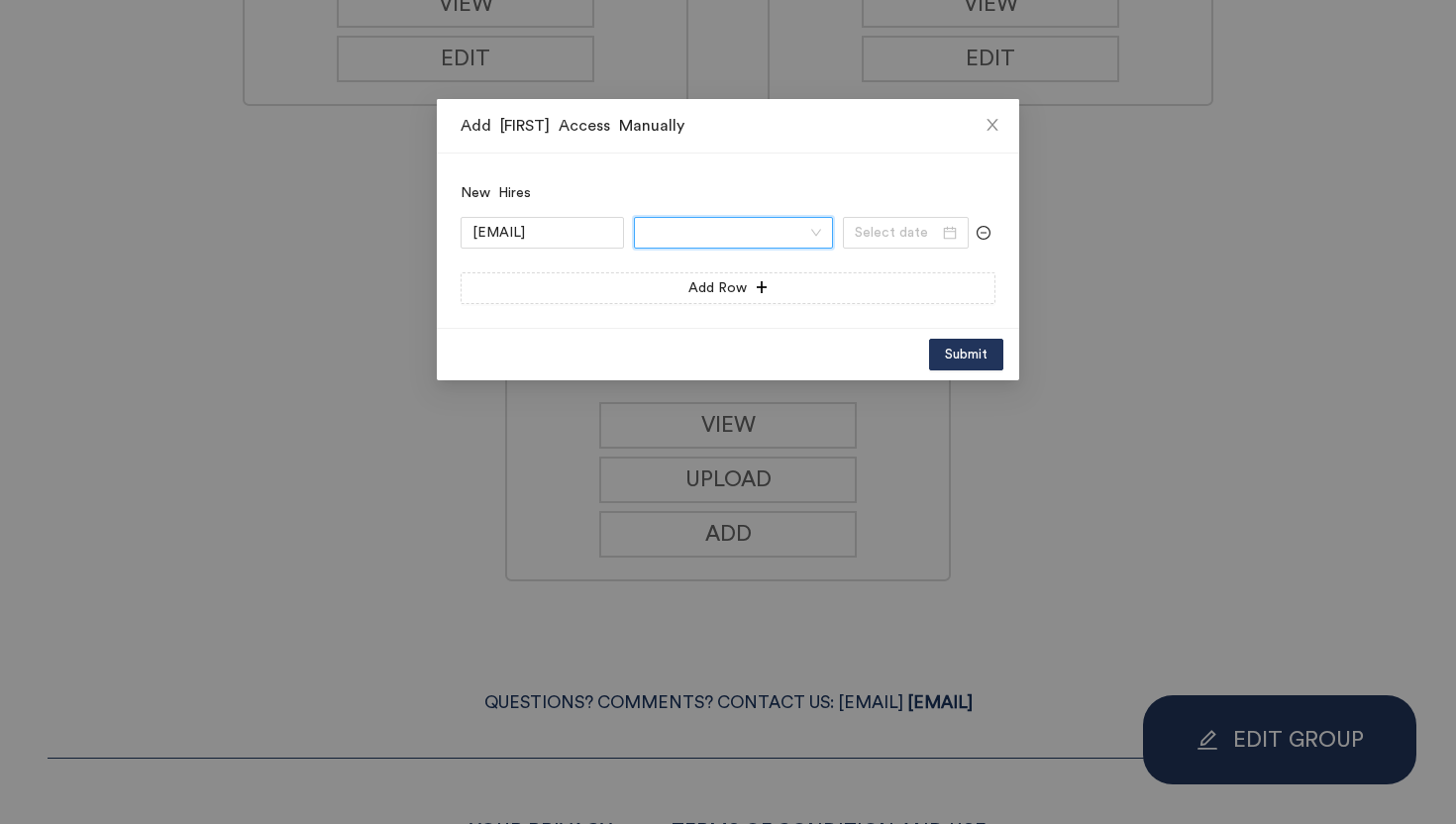 click at bounding box center (726, 233) 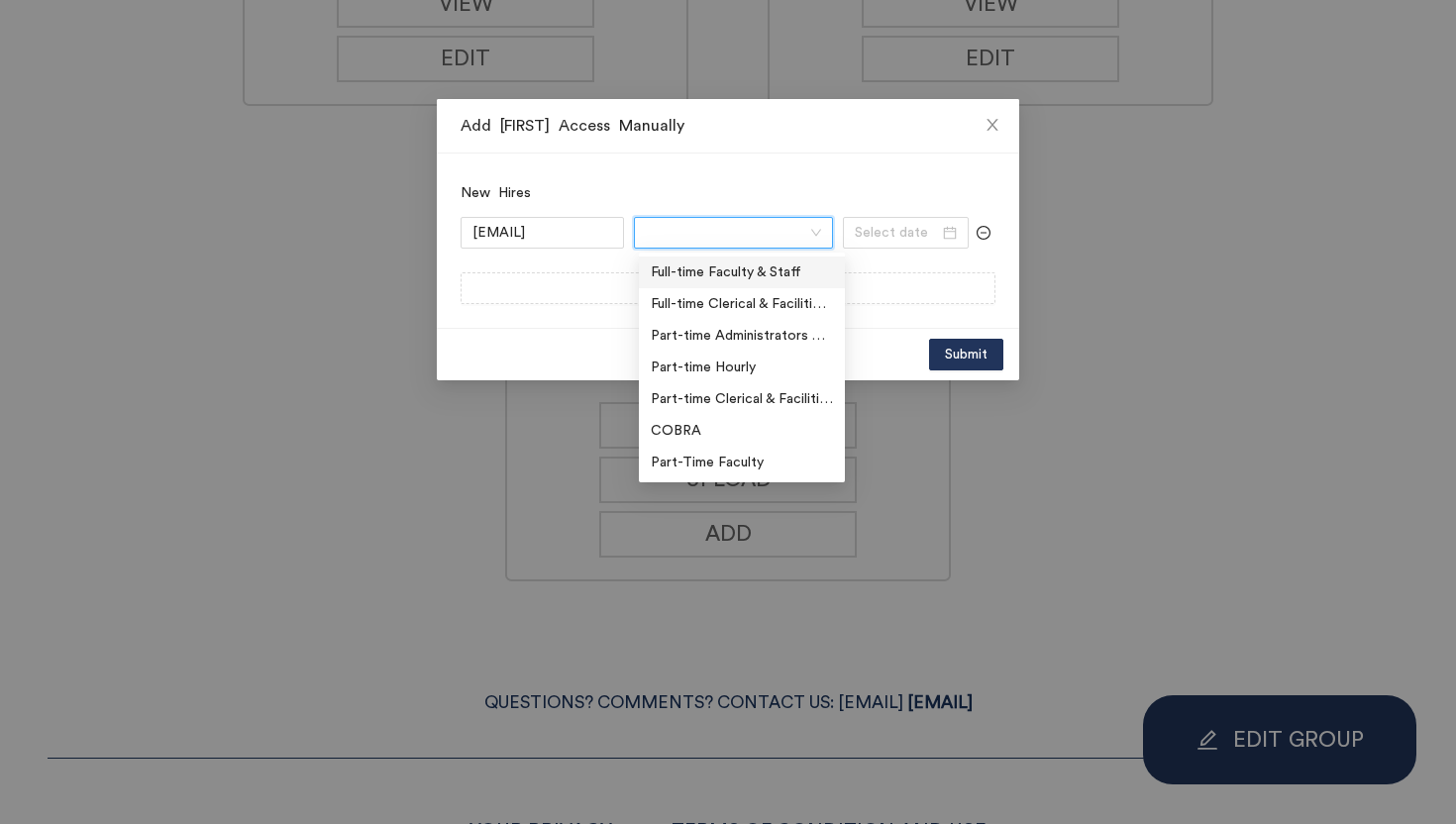 click on "Full-time Faculty & Staff" at bounding box center (742, 272) 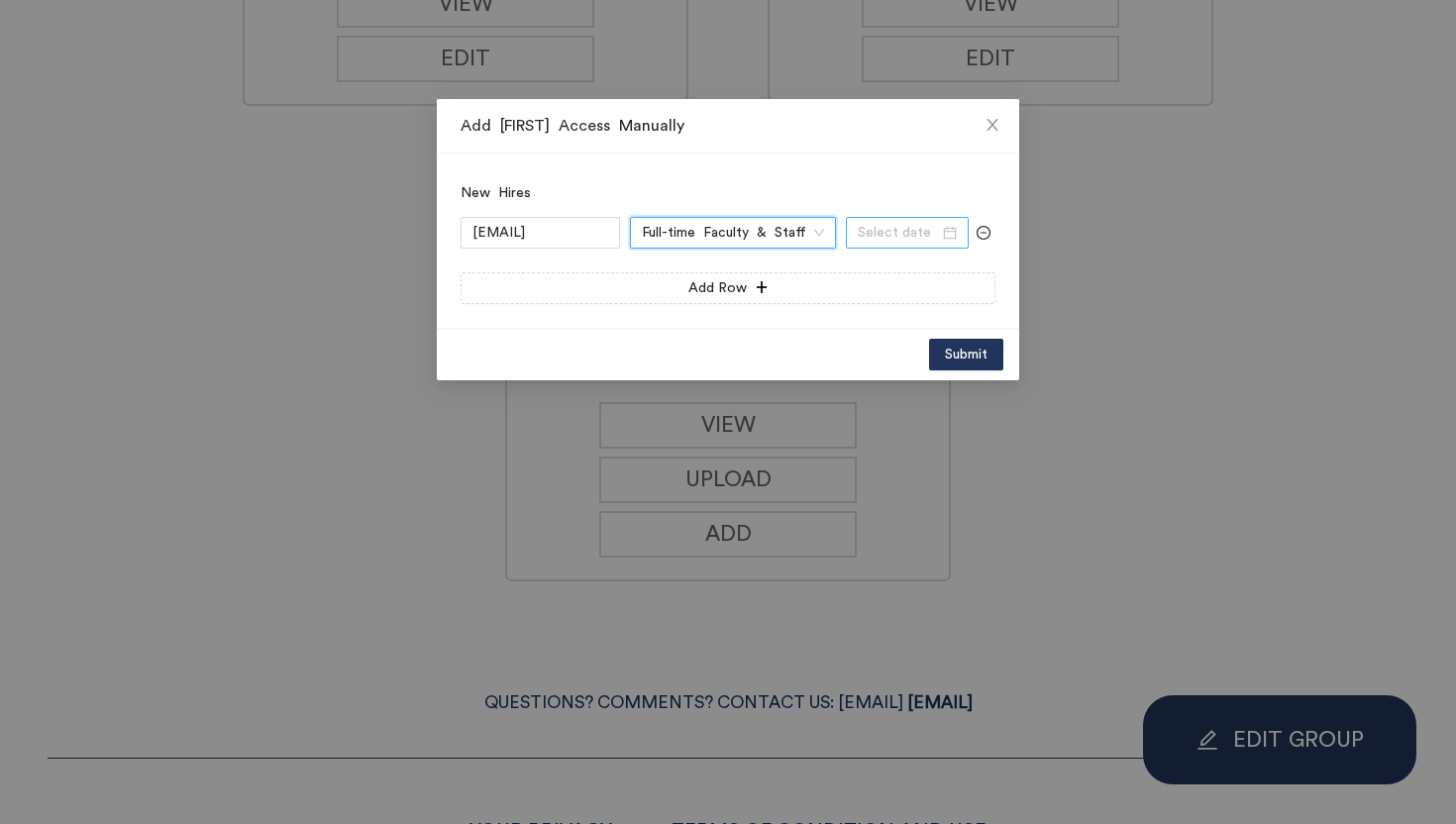 click at bounding box center [898, 233] 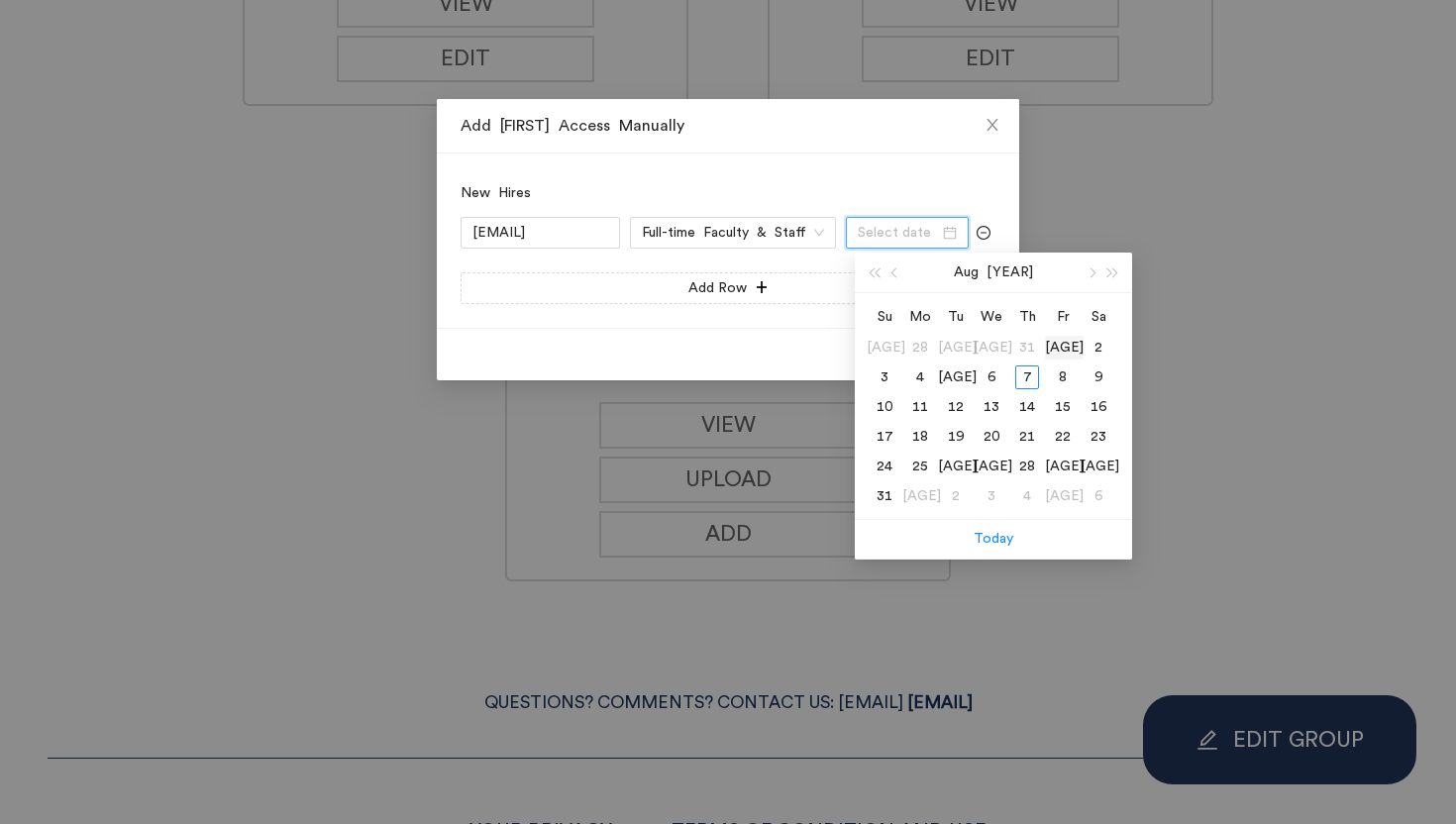 type on "[DATE]" 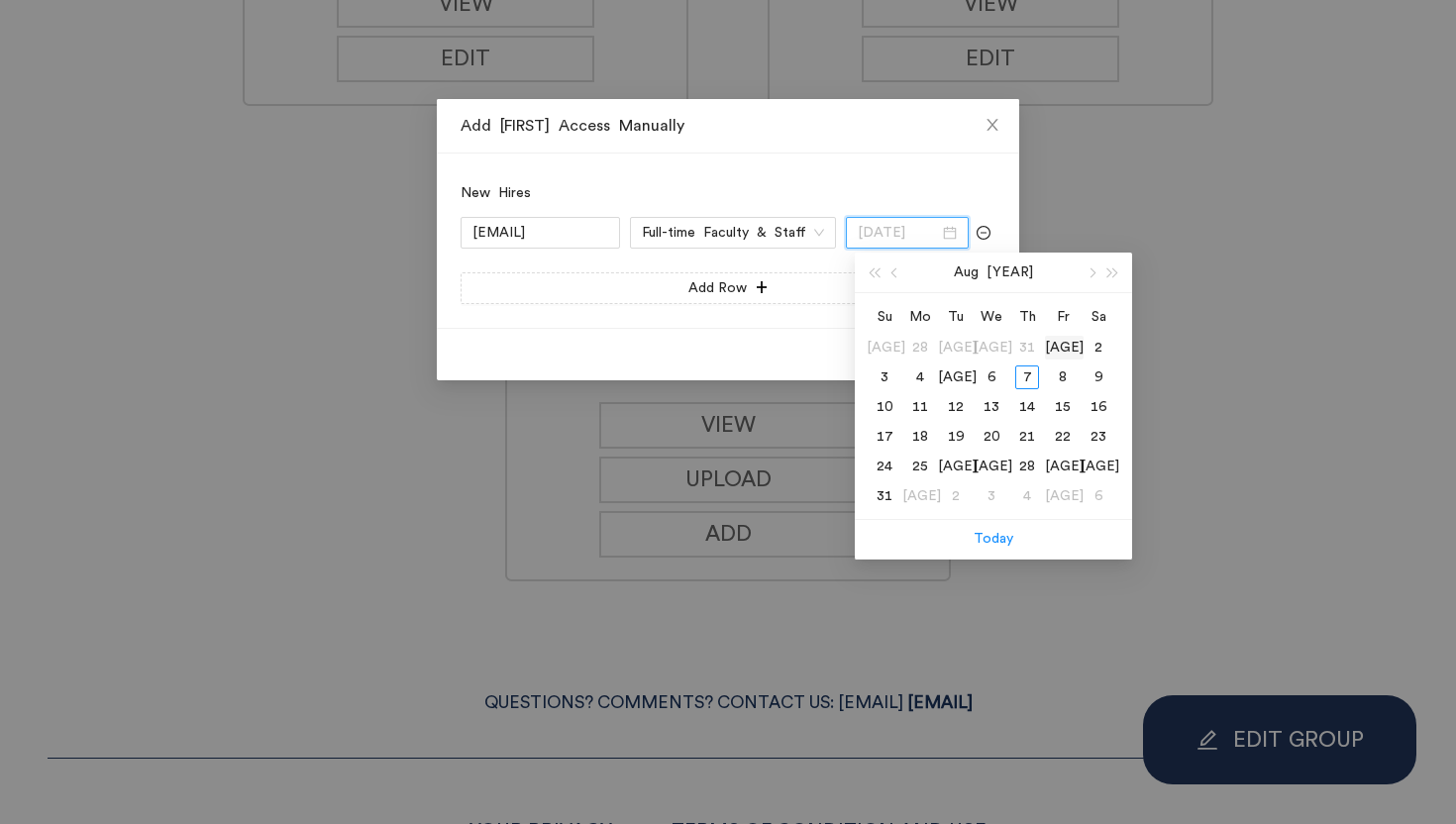 click on "1" at bounding box center (1064, 348) 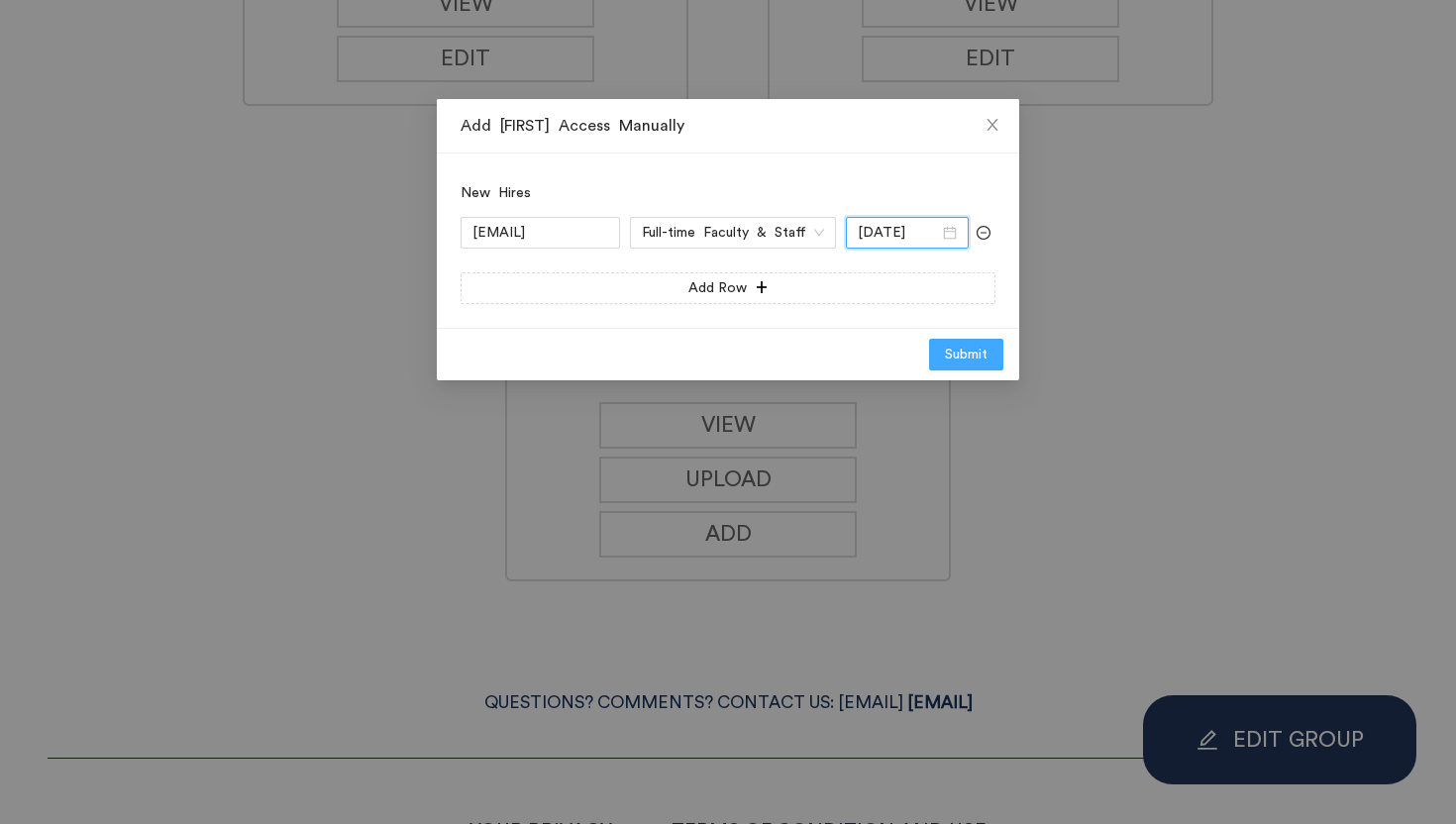 click on "Submit" at bounding box center [966, 355] 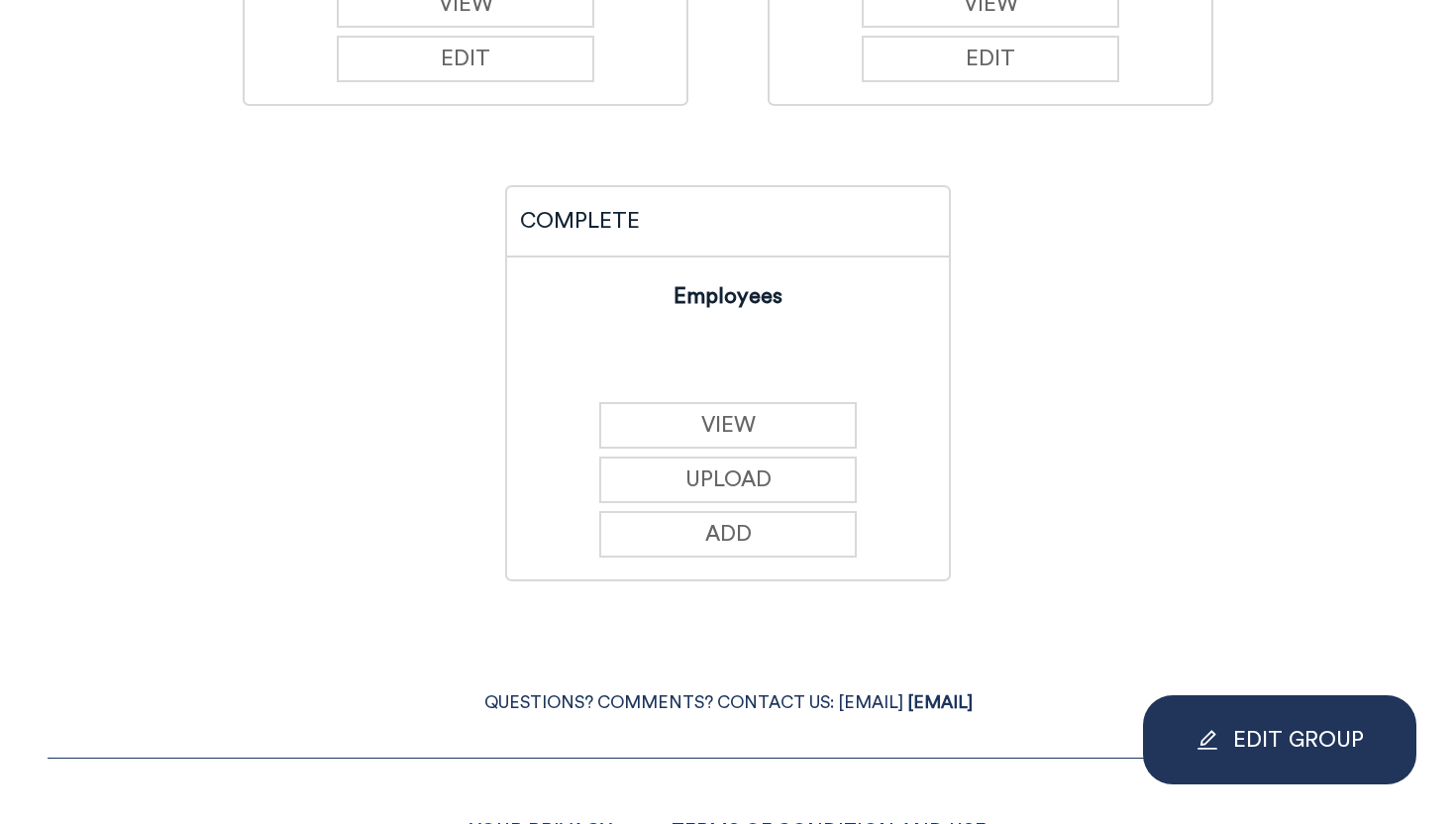 click on "COMPLETE 10/23/2024 Insurance Networks VIEW EDIT COMPLETE 10/30/2024 Plan Design PPO EPO HDHP HMO VIEW EDIT COMPLETE Coverage Details fertility therapy urgent care labwork VIEW EDIT COMPLETE Drugs VIEW EDIT COMPLETE Employees VIEW UPLOAD ADD" at bounding box center (728, -92) 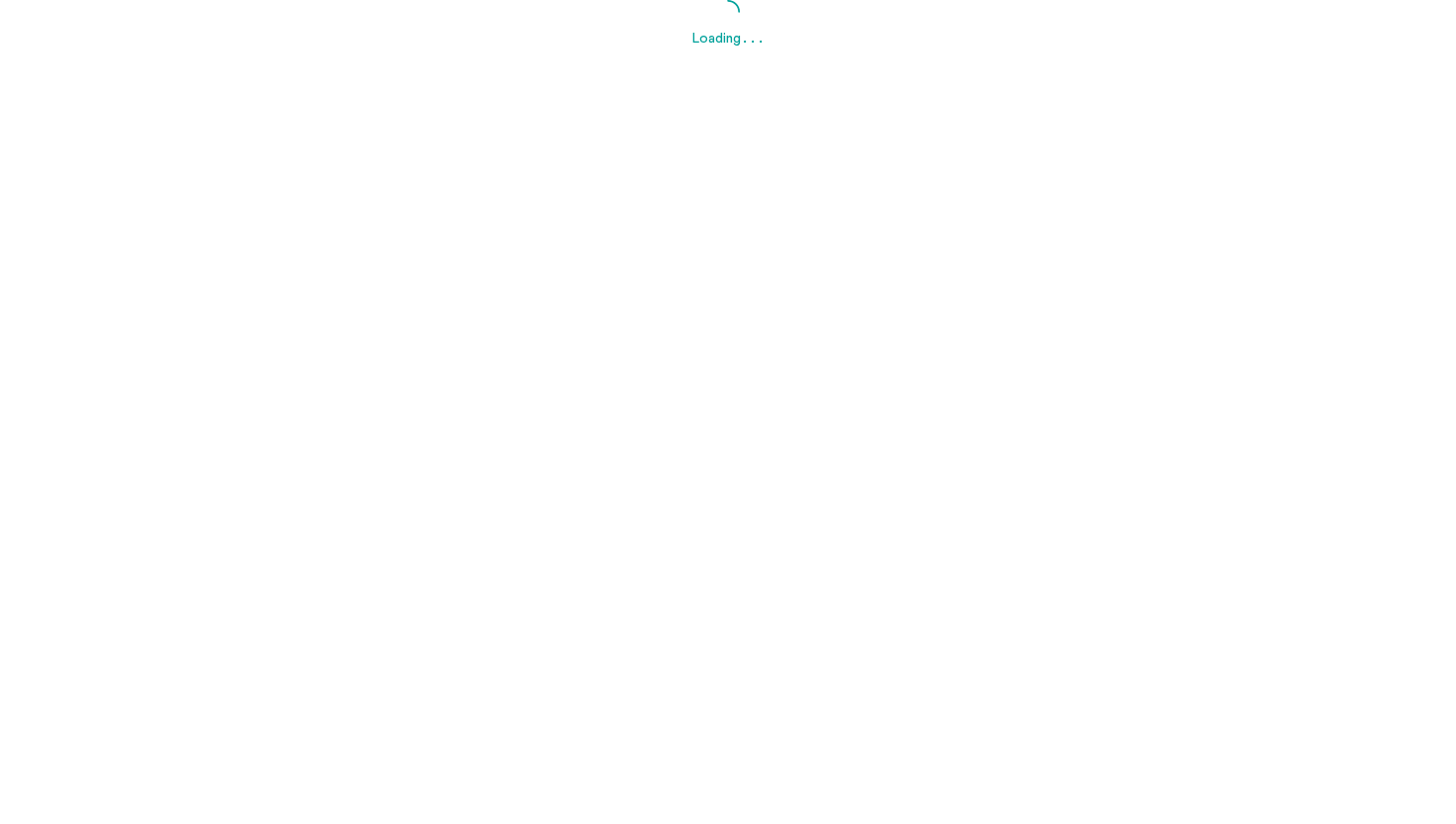scroll, scrollTop: 0, scrollLeft: 0, axis: both 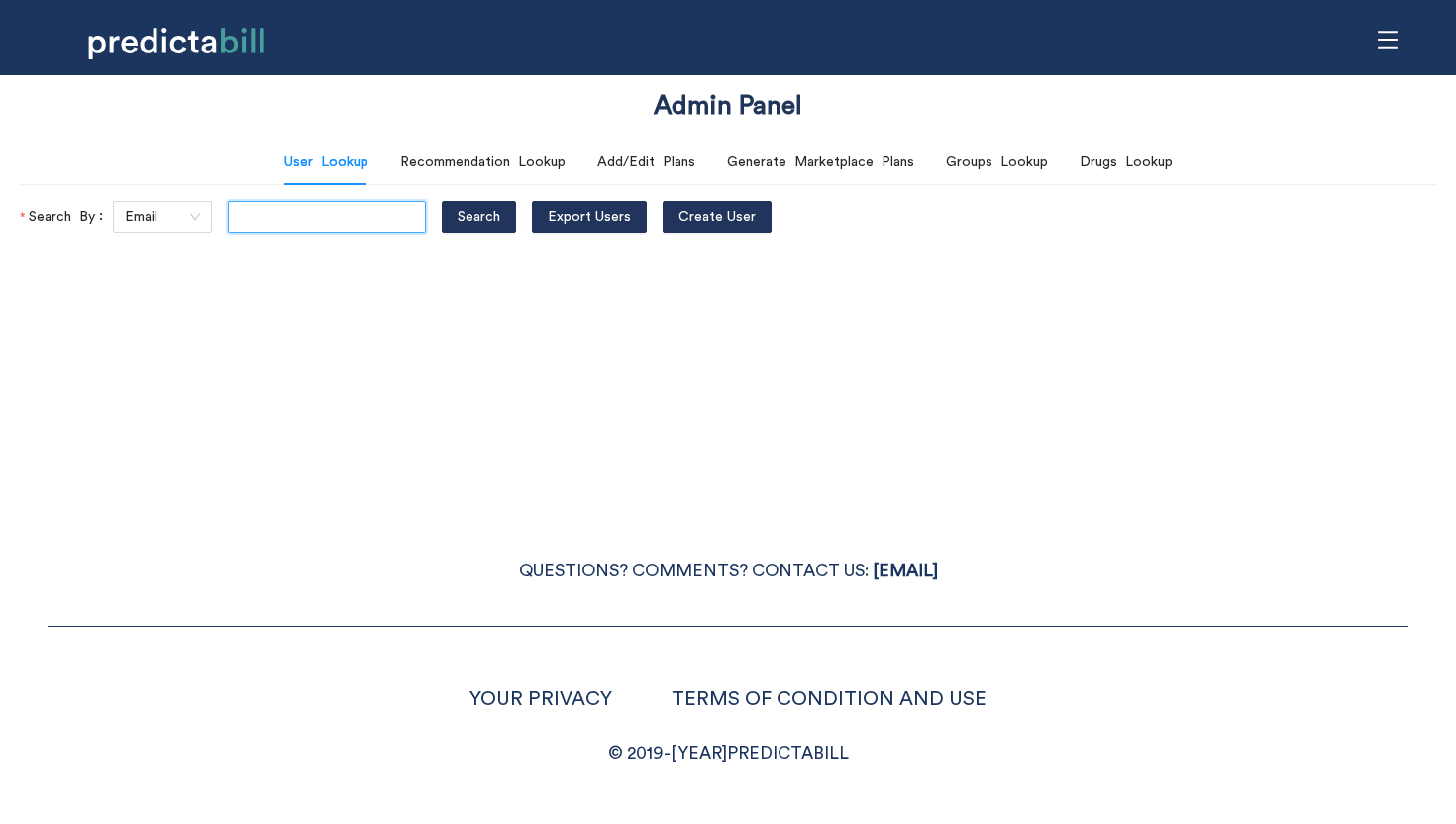 click at bounding box center [327, 217] 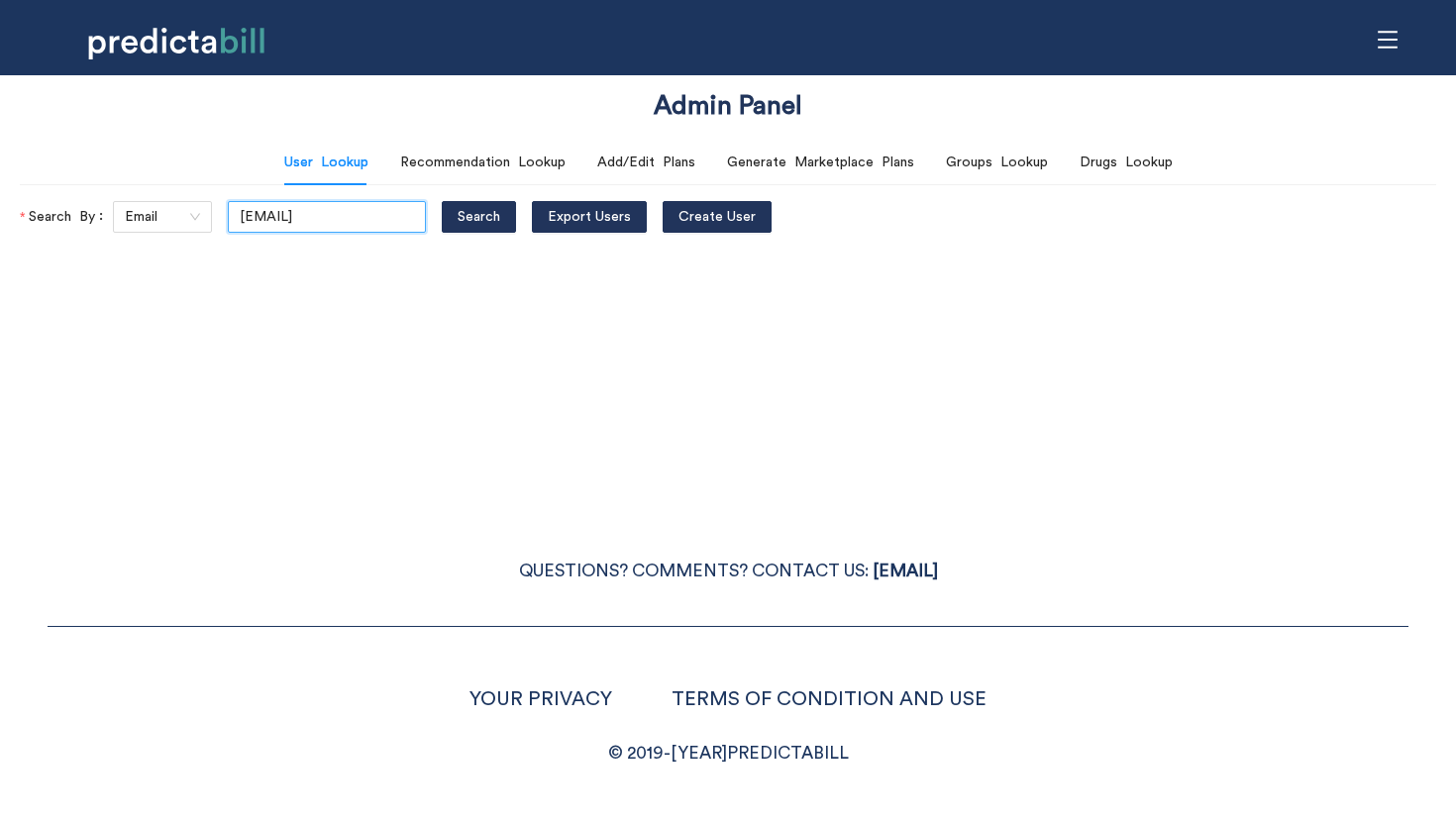 scroll, scrollTop: 0, scrollLeft: 108, axis: horizontal 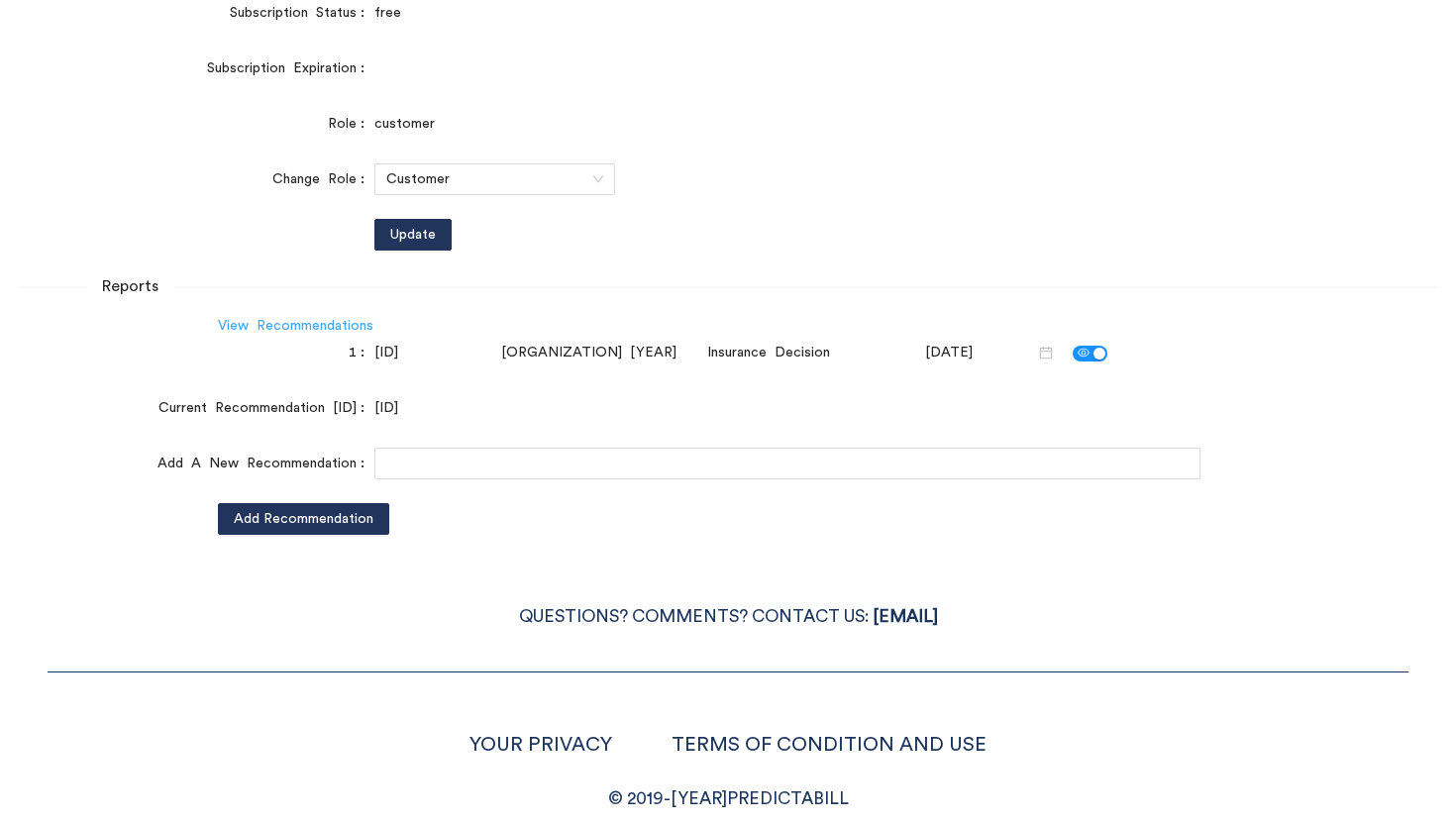 click on "View Recommendations" at bounding box center [295, 326] 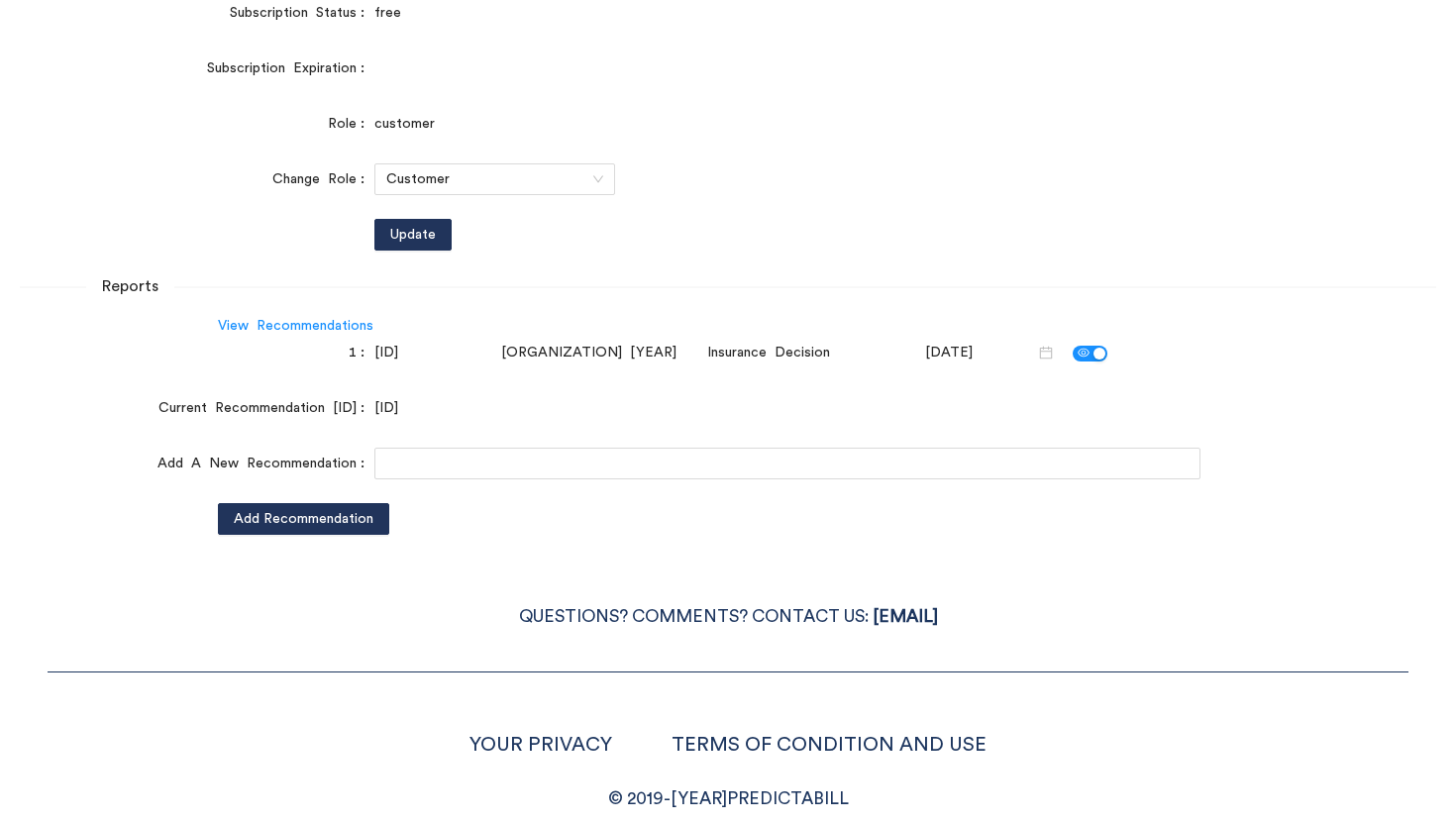 click on "Reports" at bounding box center [728, 286] 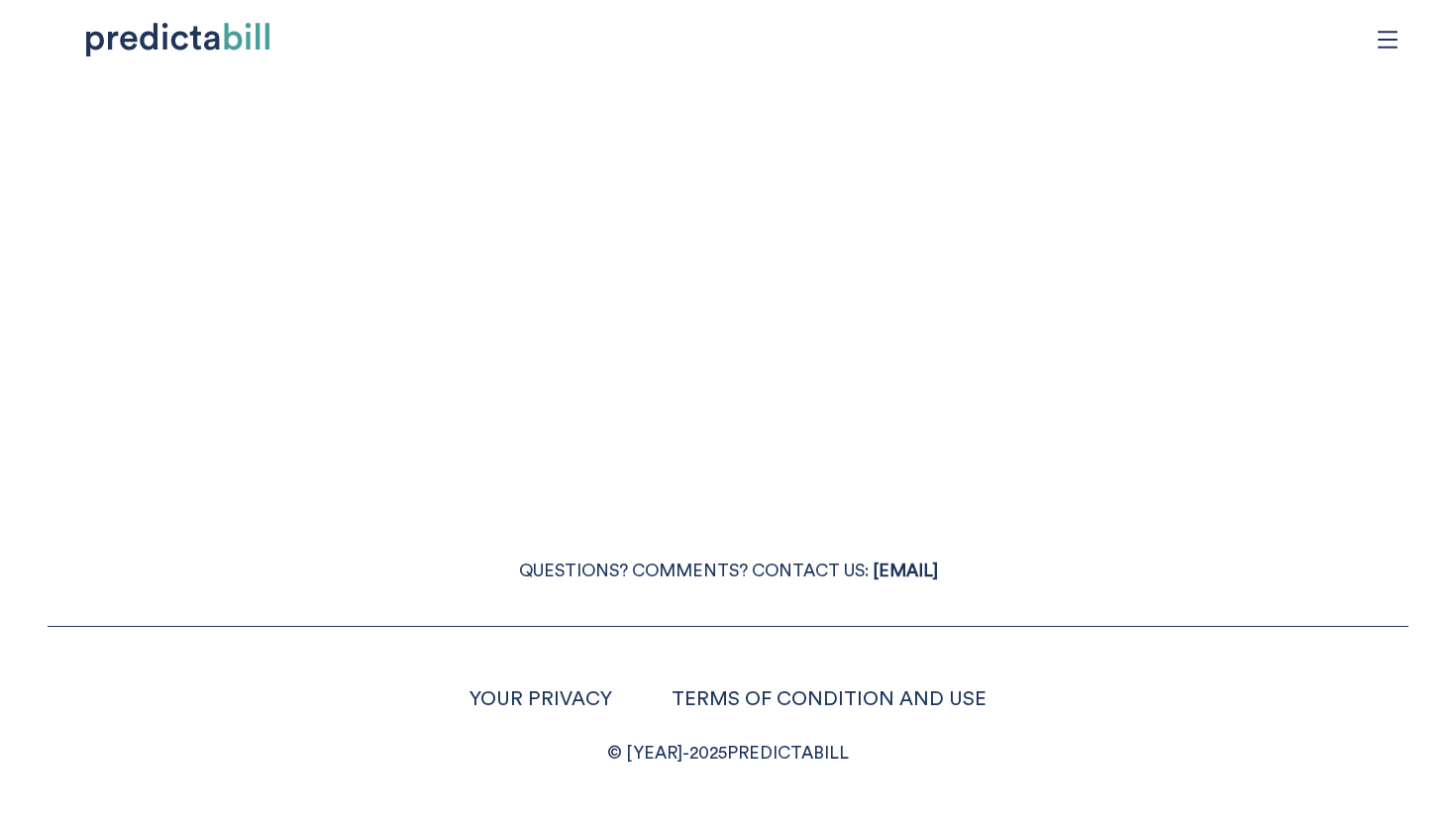 scroll, scrollTop: 0, scrollLeft: 0, axis: both 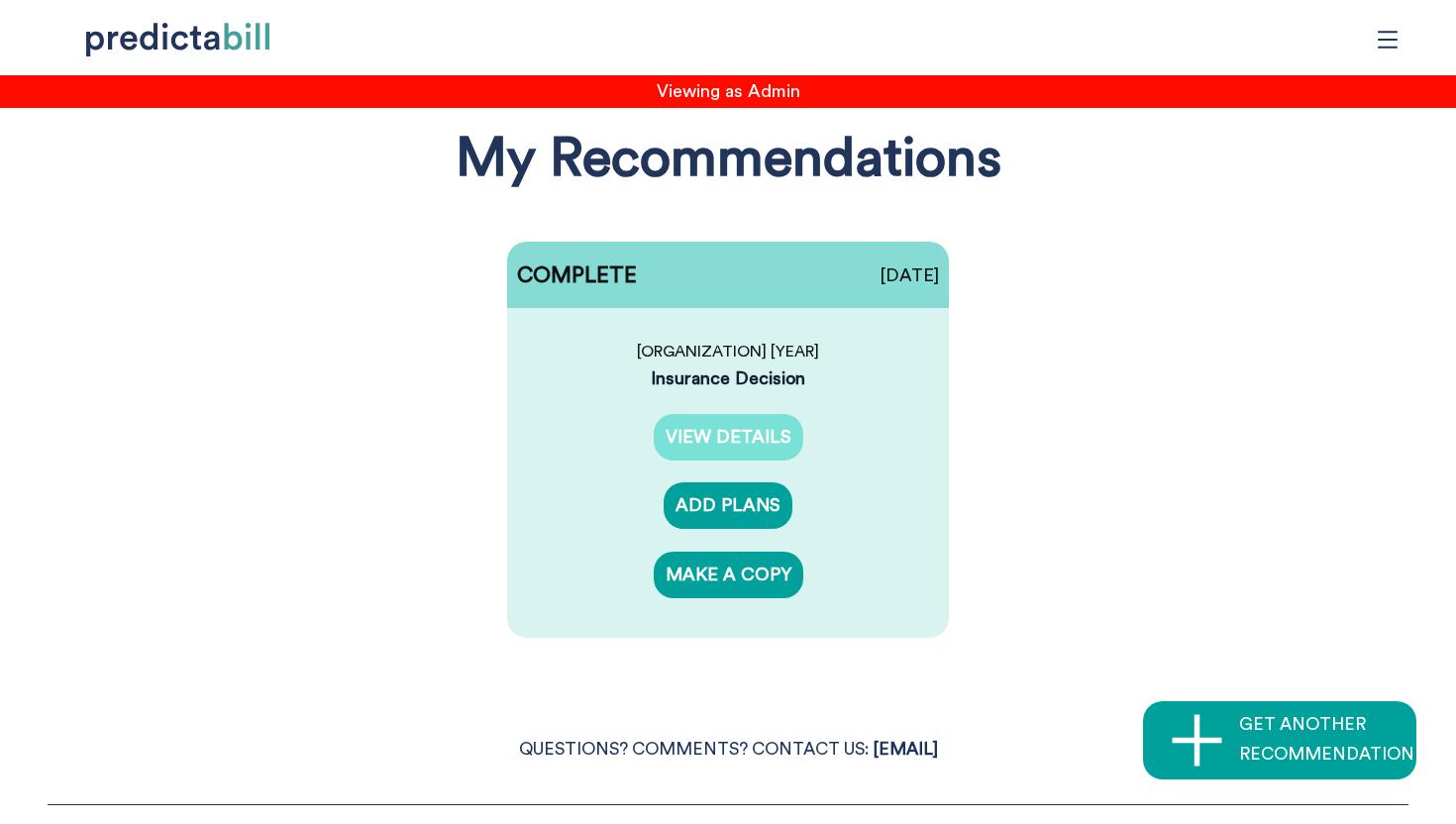 click on "VIEW DETAILS" at bounding box center (728, 437) 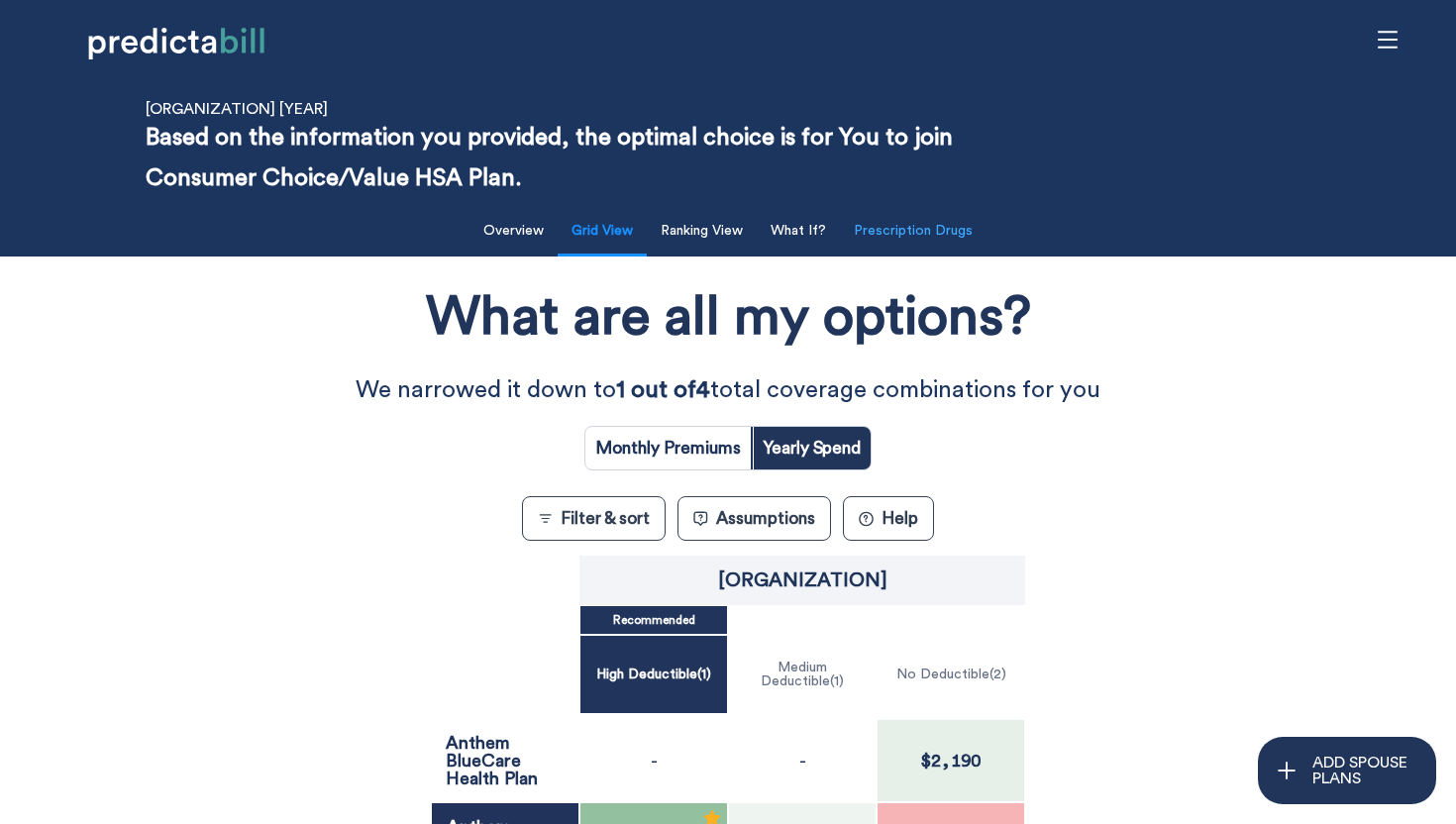 click on "Prescription Drugs" at bounding box center [913, 231] 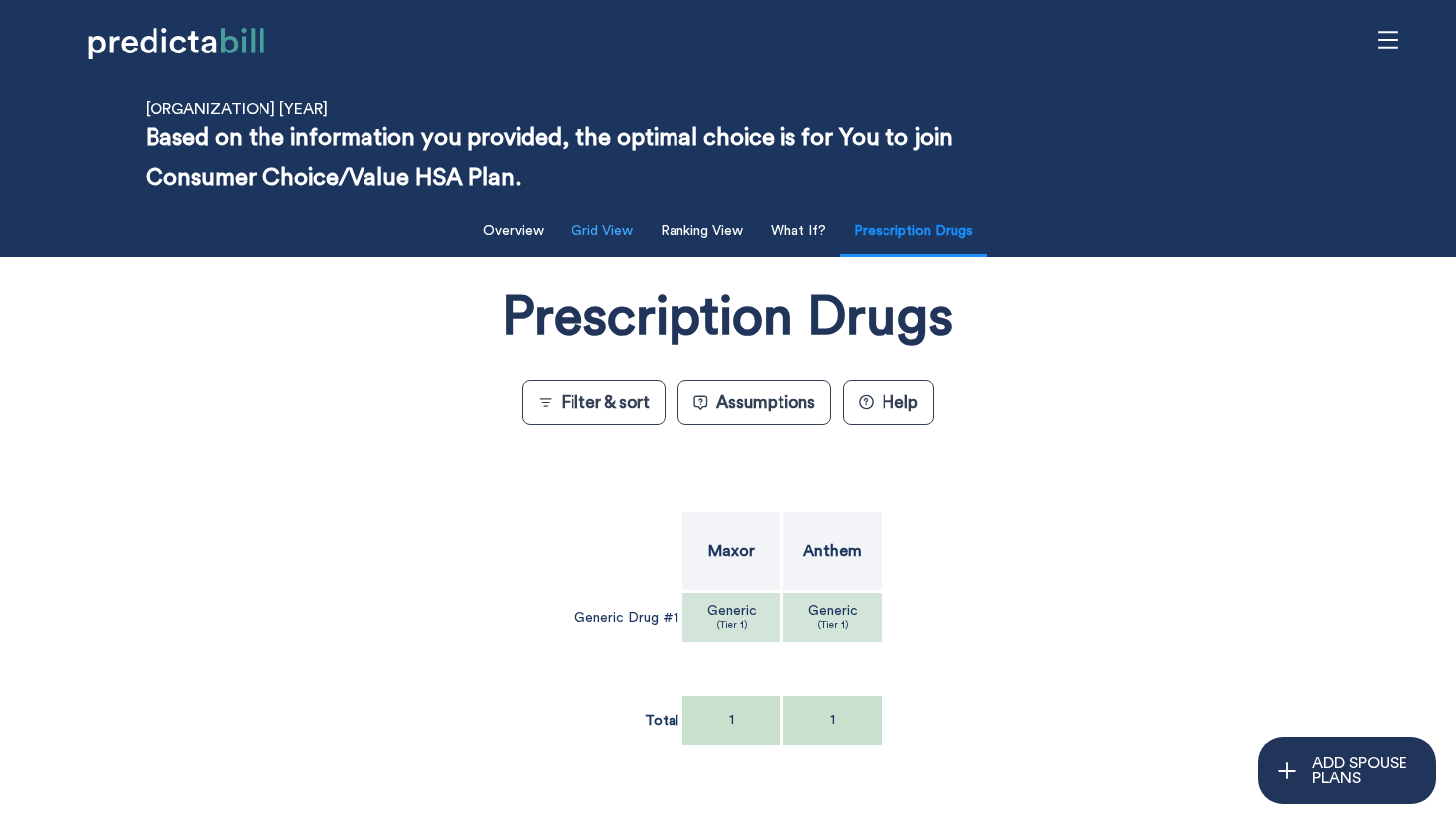click on "Grid View" at bounding box center [602, 231] 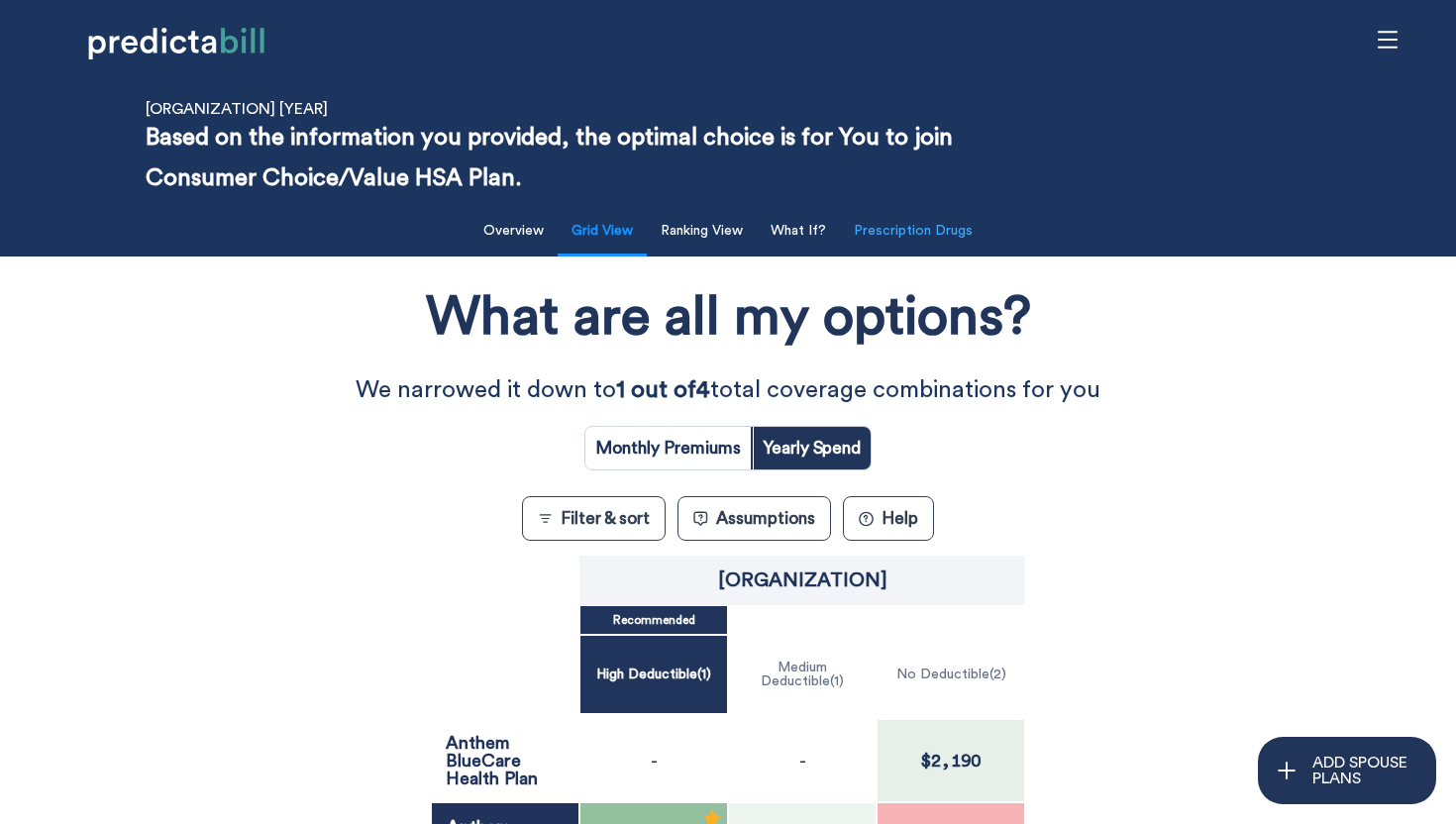 click on "Prescription Drugs" at bounding box center (913, 231) 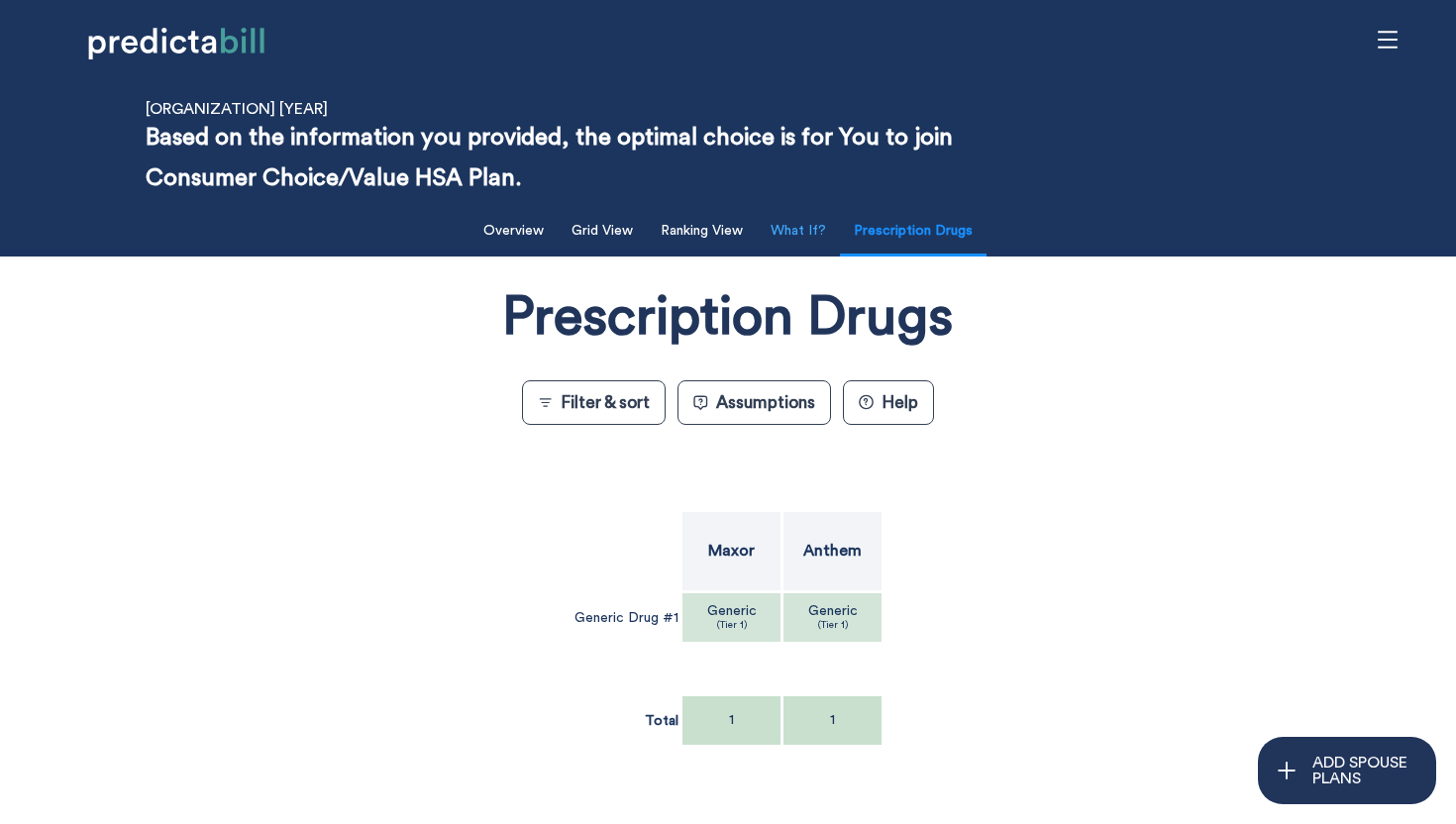 click on "What If?" at bounding box center [798, 231] 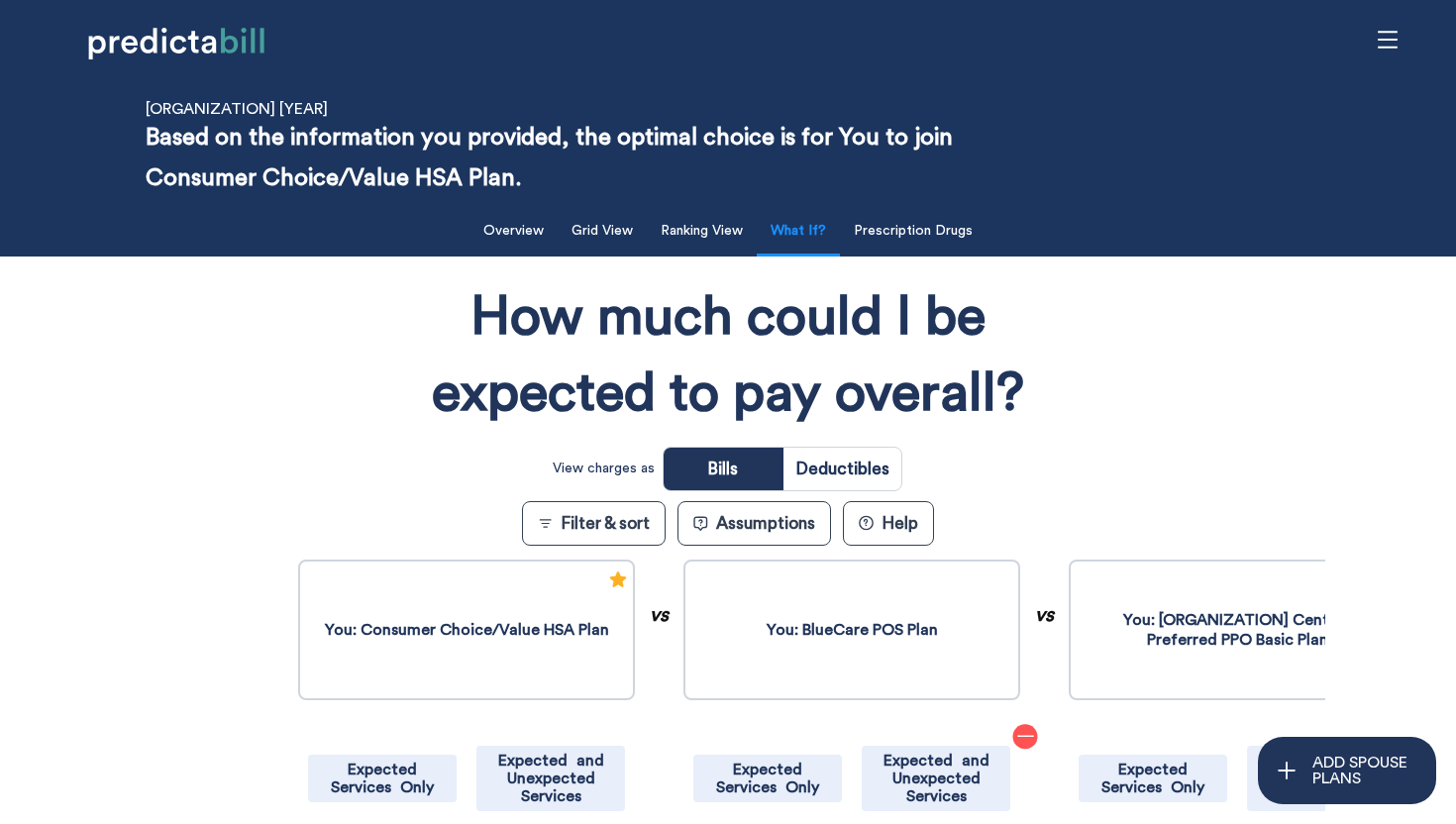 scroll, scrollTop: 1, scrollLeft: 0, axis: vertical 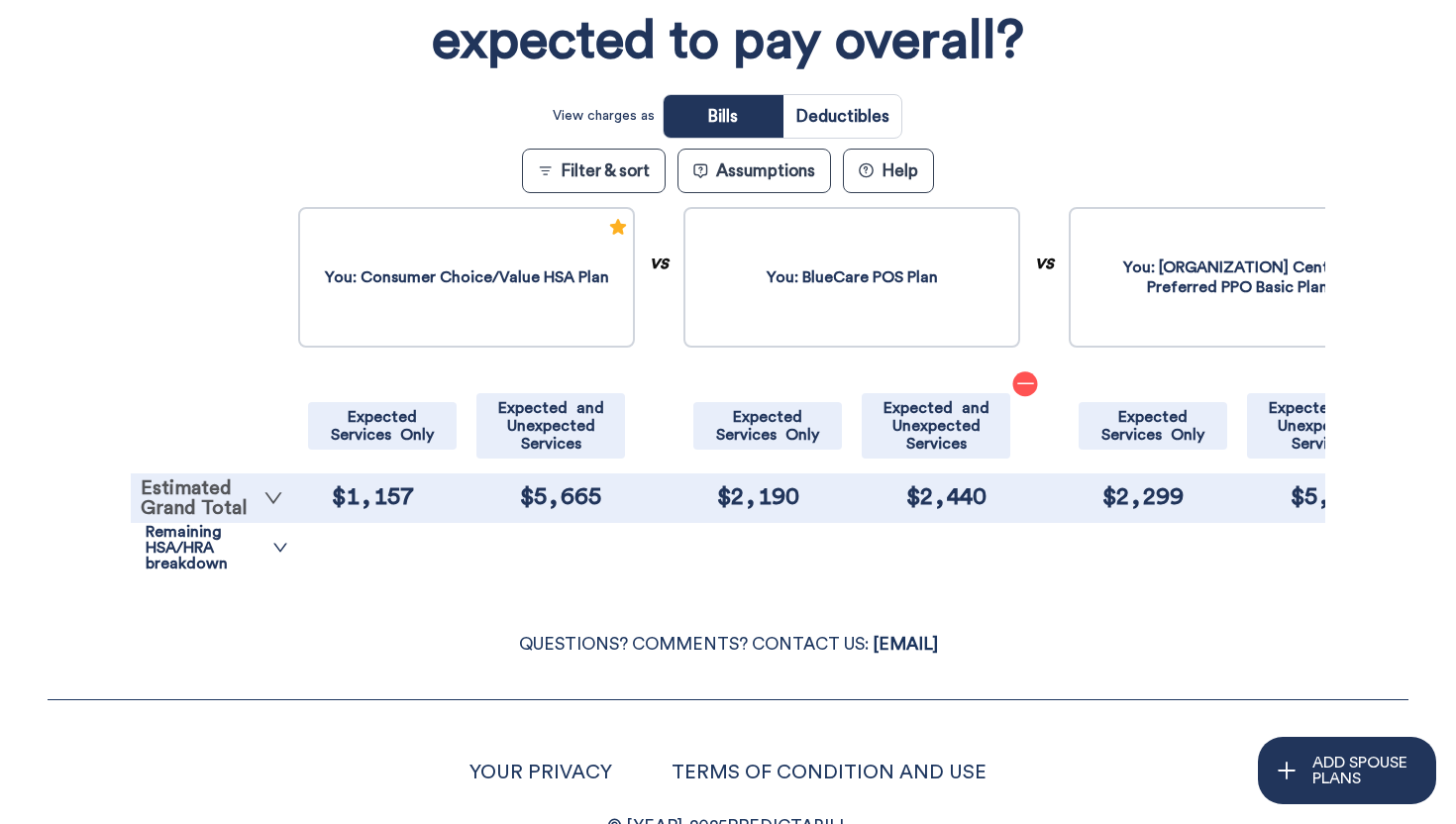 click on "Estimated Grand Total" at bounding box center (212, 498) 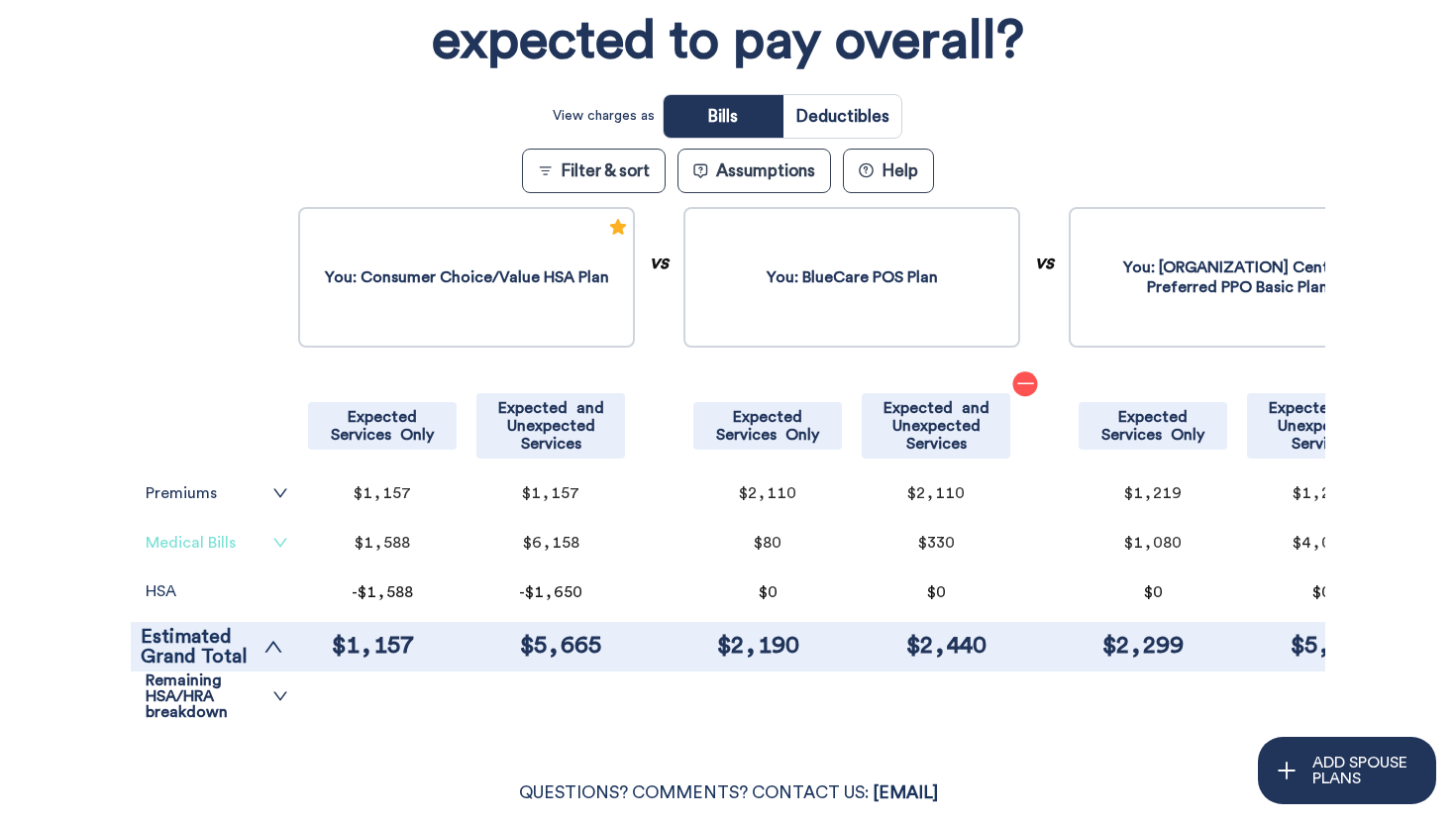 click on "Medical Bills" at bounding box center [217, 543] 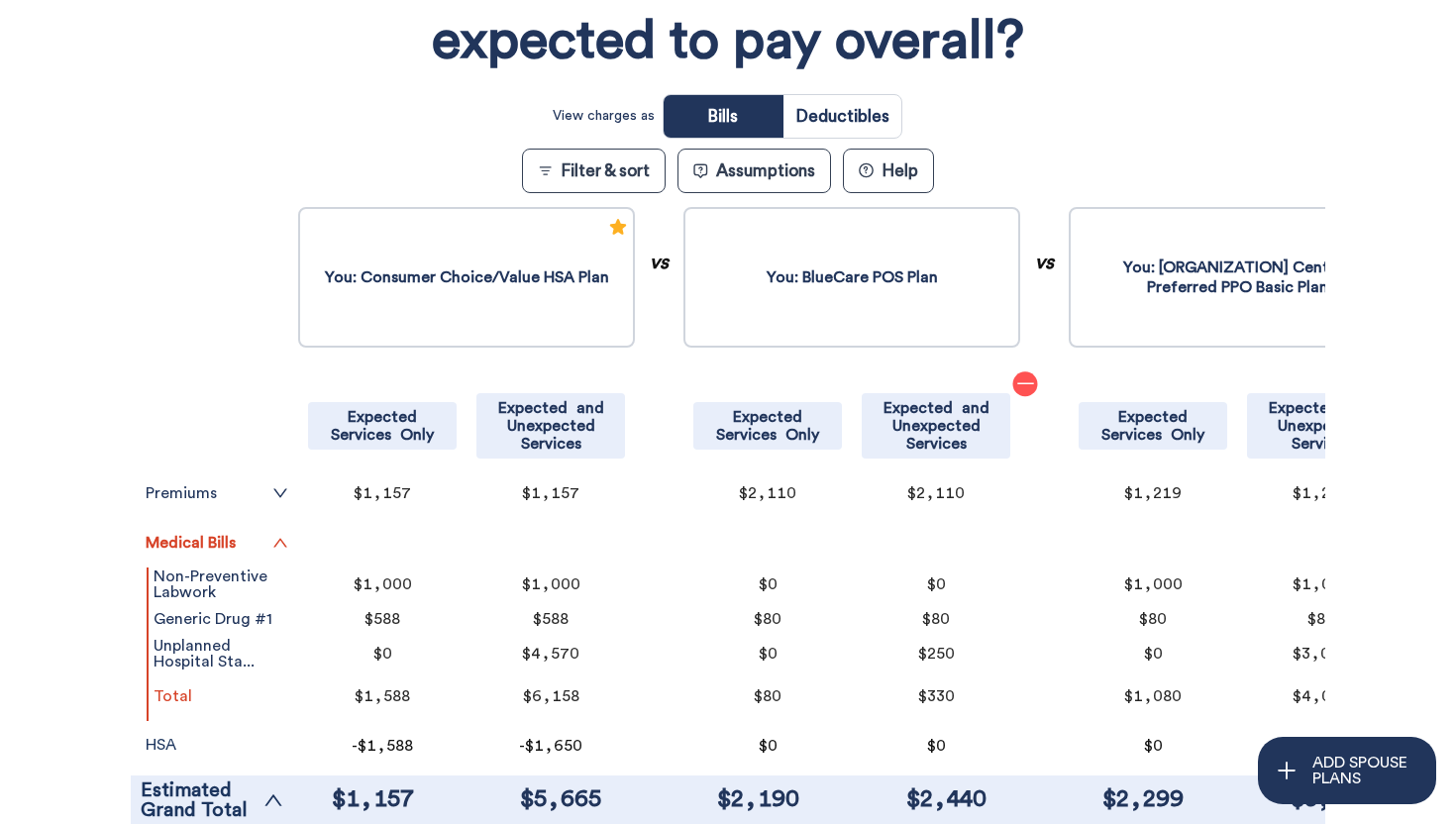 click at bounding box center (842, 116) 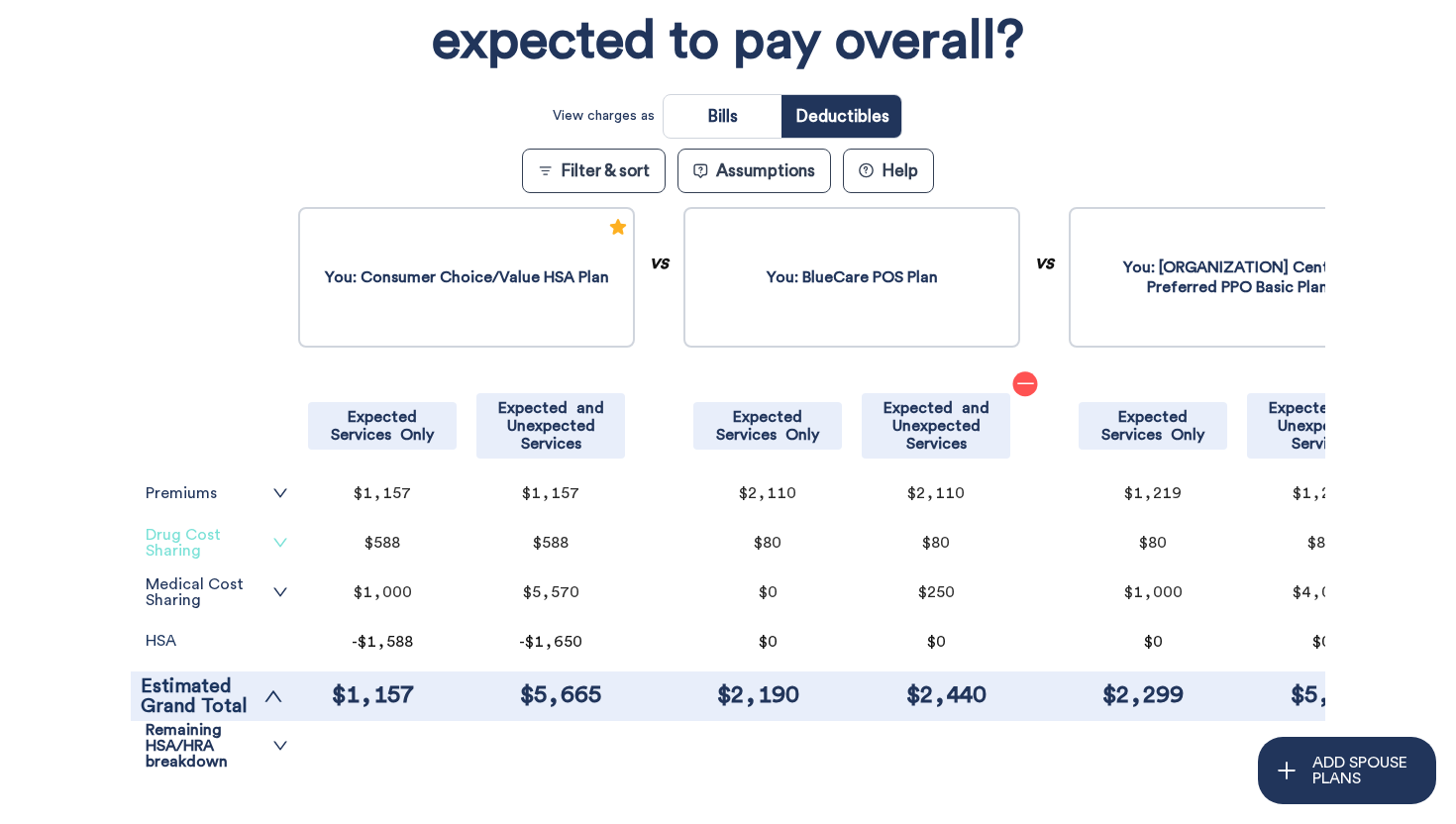 click on "Drug Cost Sharing" at bounding box center (217, 543) 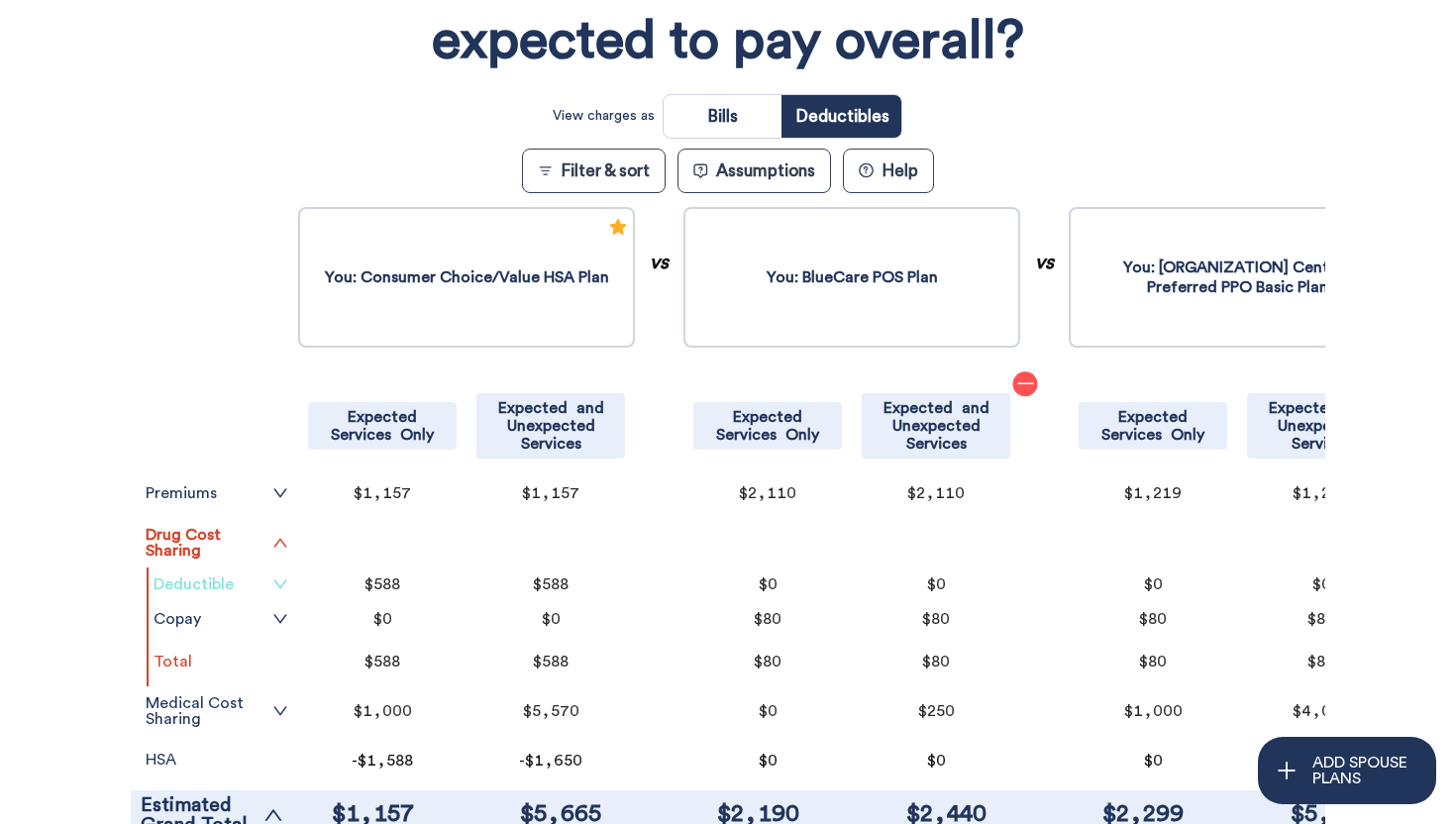 click on "Deductible" at bounding box center [221, 584] 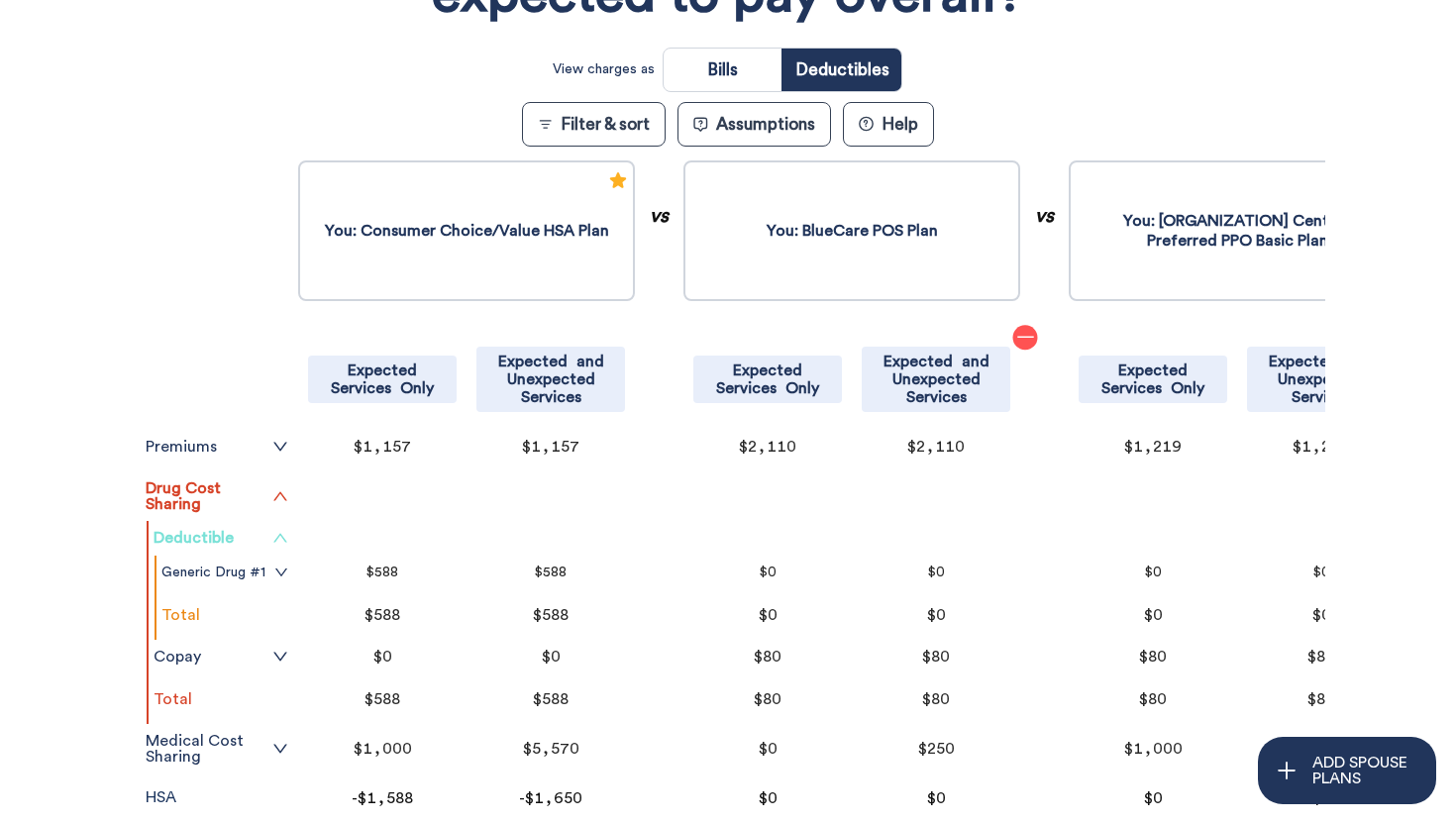 scroll, scrollTop: 448, scrollLeft: 0, axis: vertical 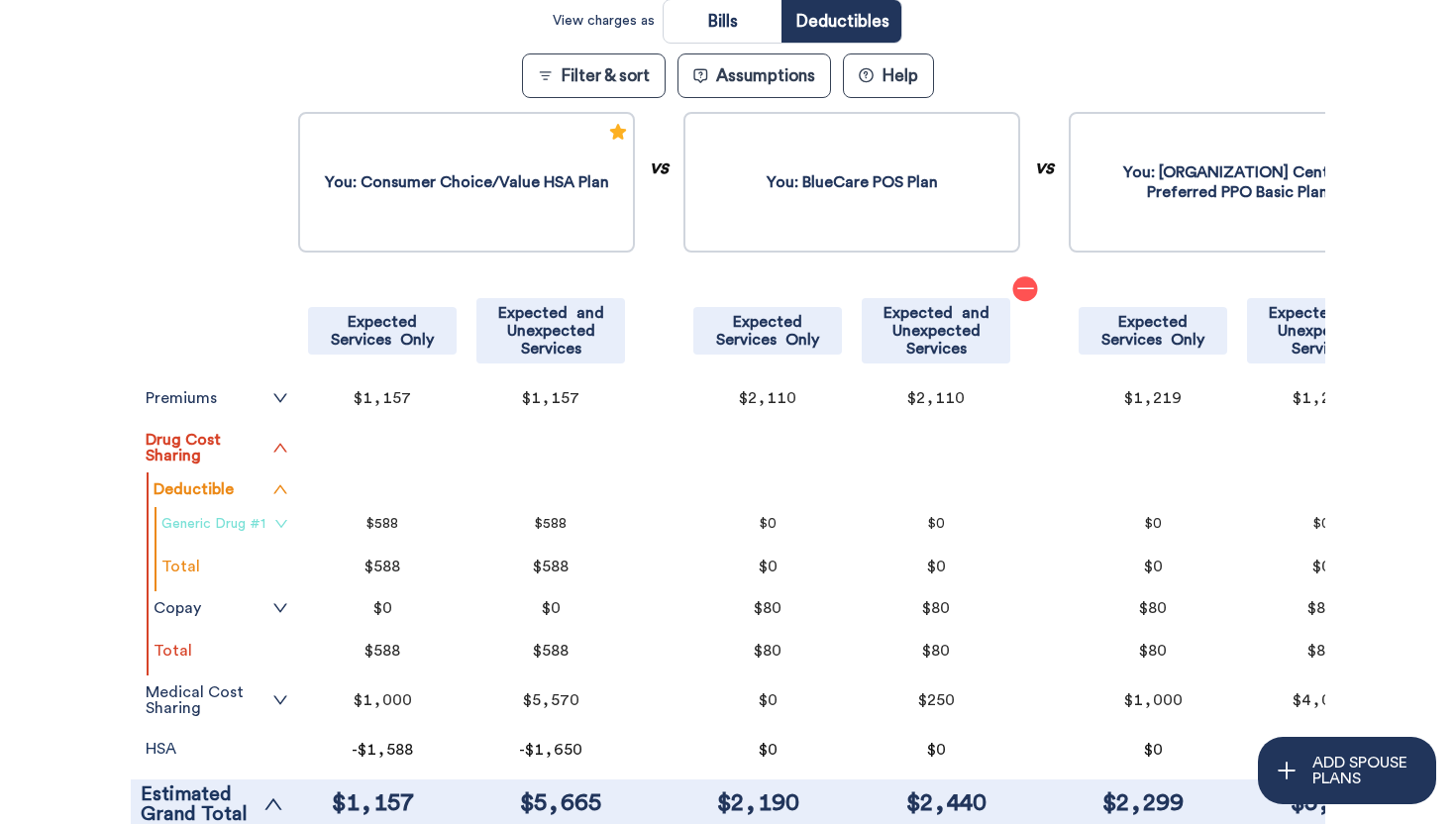 click on "Generic Drug #1" at bounding box center [225, 524] 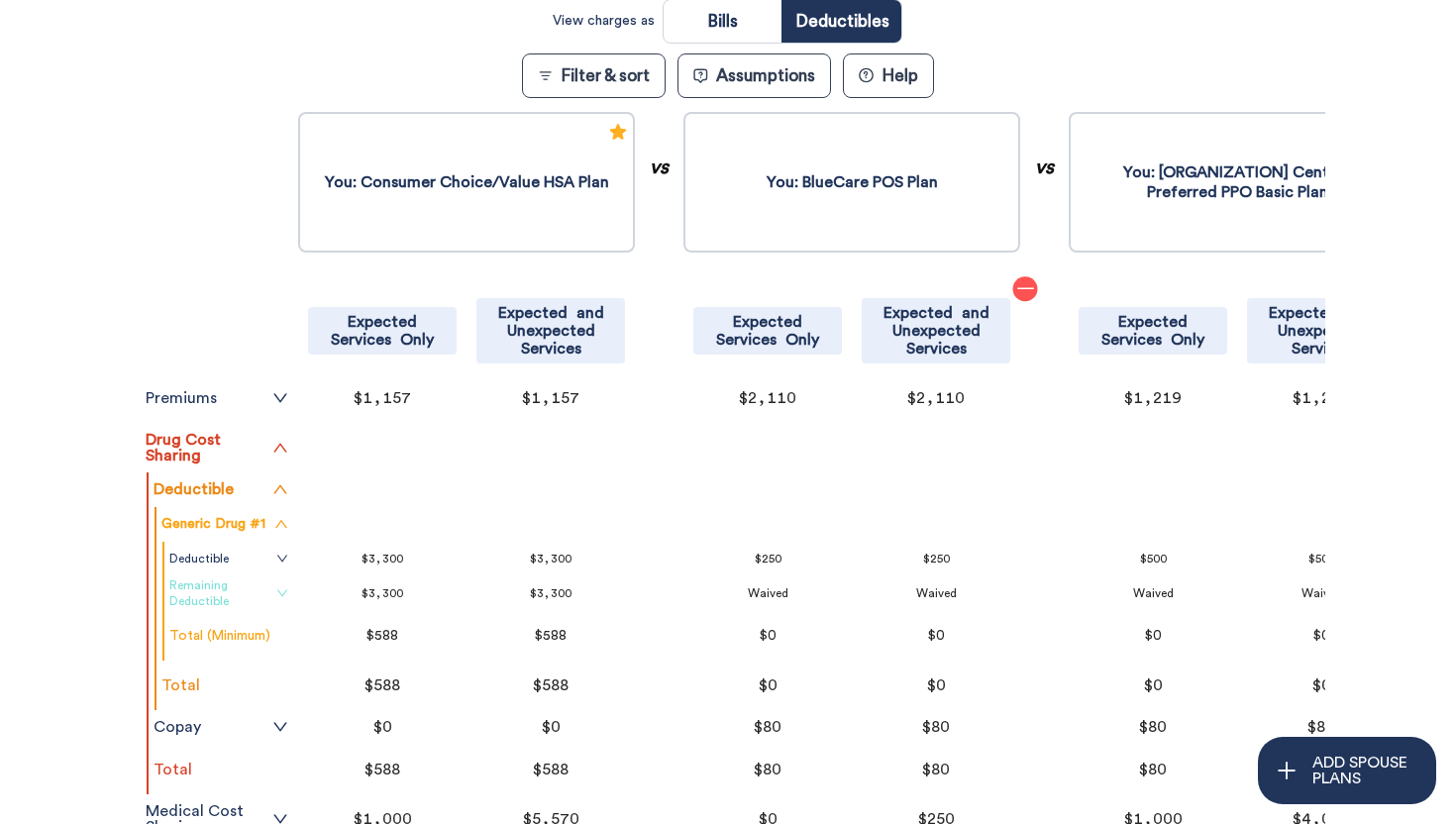 click on "Remaining Deductible" at bounding box center [229, 593] 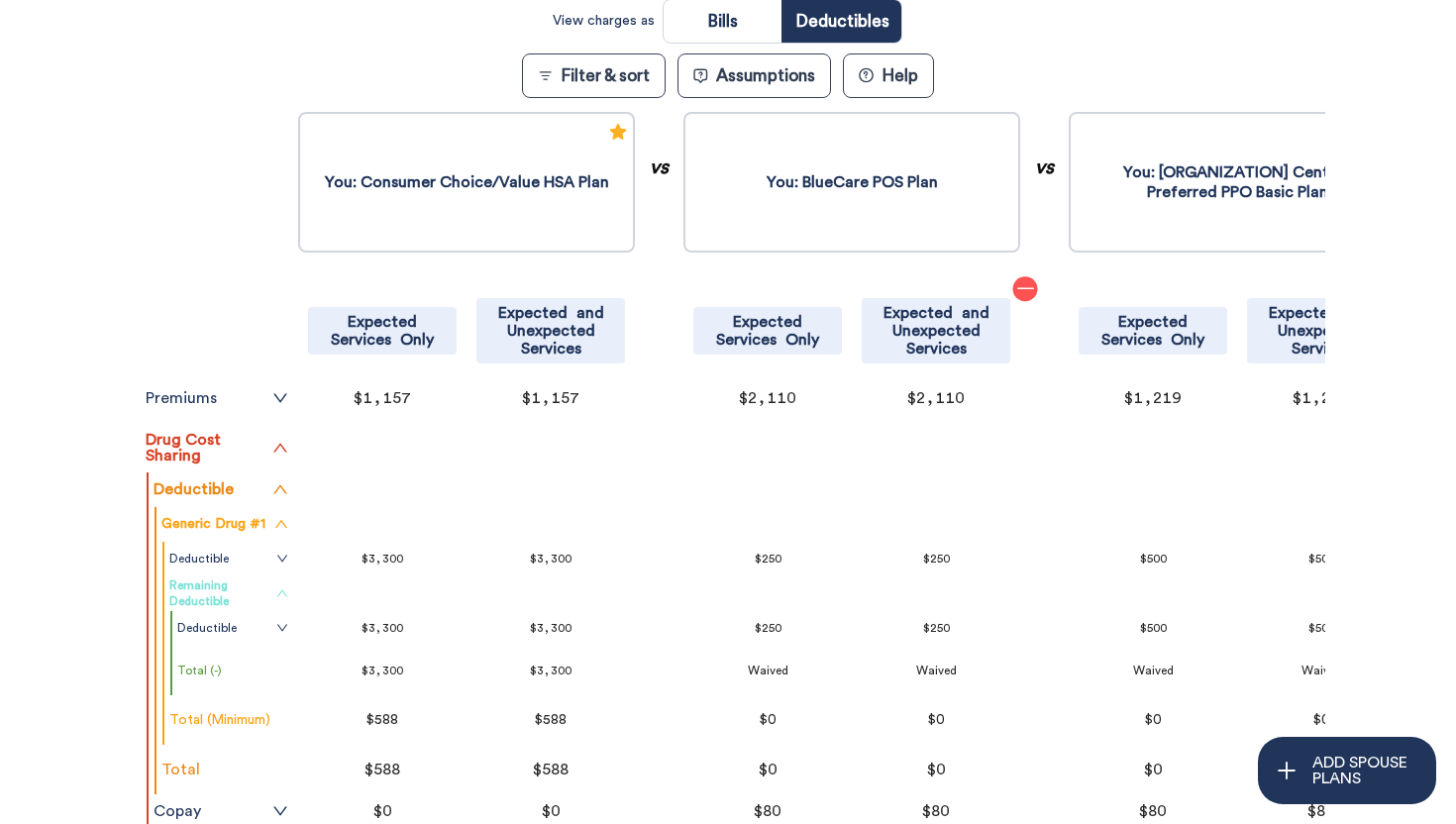click on "Remaining Deductible" at bounding box center (229, 593) 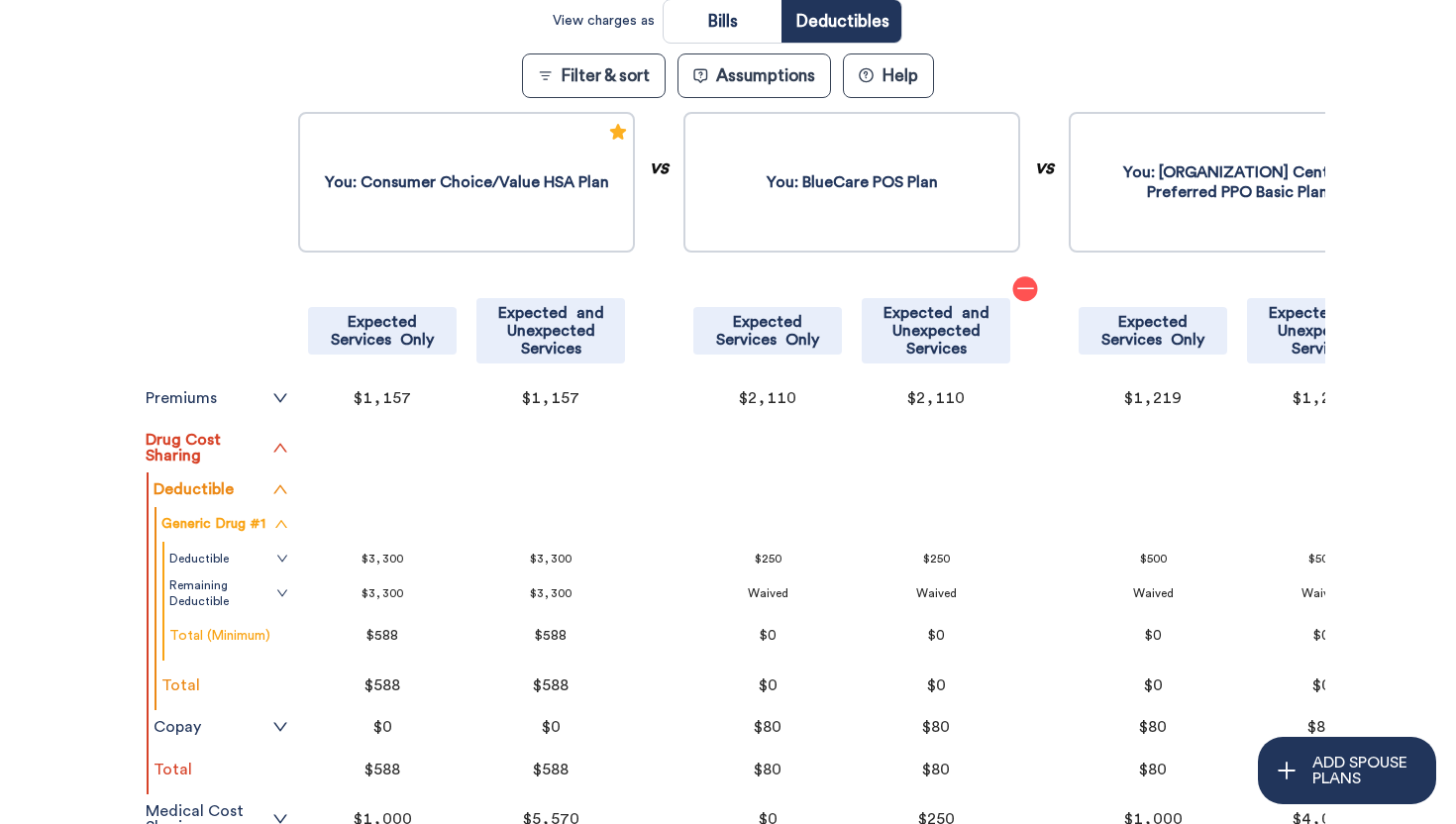 click on "Filter & Sort Quickly update your results Sort By Healthcare Assumptions Expected Services Only Only planned visits. These can be changed in the Assumptions area. Expected and Unexpected Services Making sure I'm covered if something bad happens. These can be changed in the Assumptions area. Tax and Investment Assumptions Healthcare Spending Only This only includes visits and doesn’t assume any investing activities. Healthcare Spending with HSA Benefit This includes all of your visits as well as the triple-tax benefits of contributing to and investing your Health Savings Account (HSA). Show all drugs: at the lowest cost pharmacy with insurance at Retail Pharmacy with insurance through Mail Order Pharmacy cash pay at Retail Pharmacy Filter By Insurance Networks Select None Select All Anthem BlueCare Health Plan Anthem National PPO Categories Select None Select All High Deductible Medium Deductible No Deductible Plans Select None Select All [ORGANIZATION] BlueCare POS Plan [ORGANIZATION] Consumer Choice/Value HSA Plan" at bounding box center (728, 374) 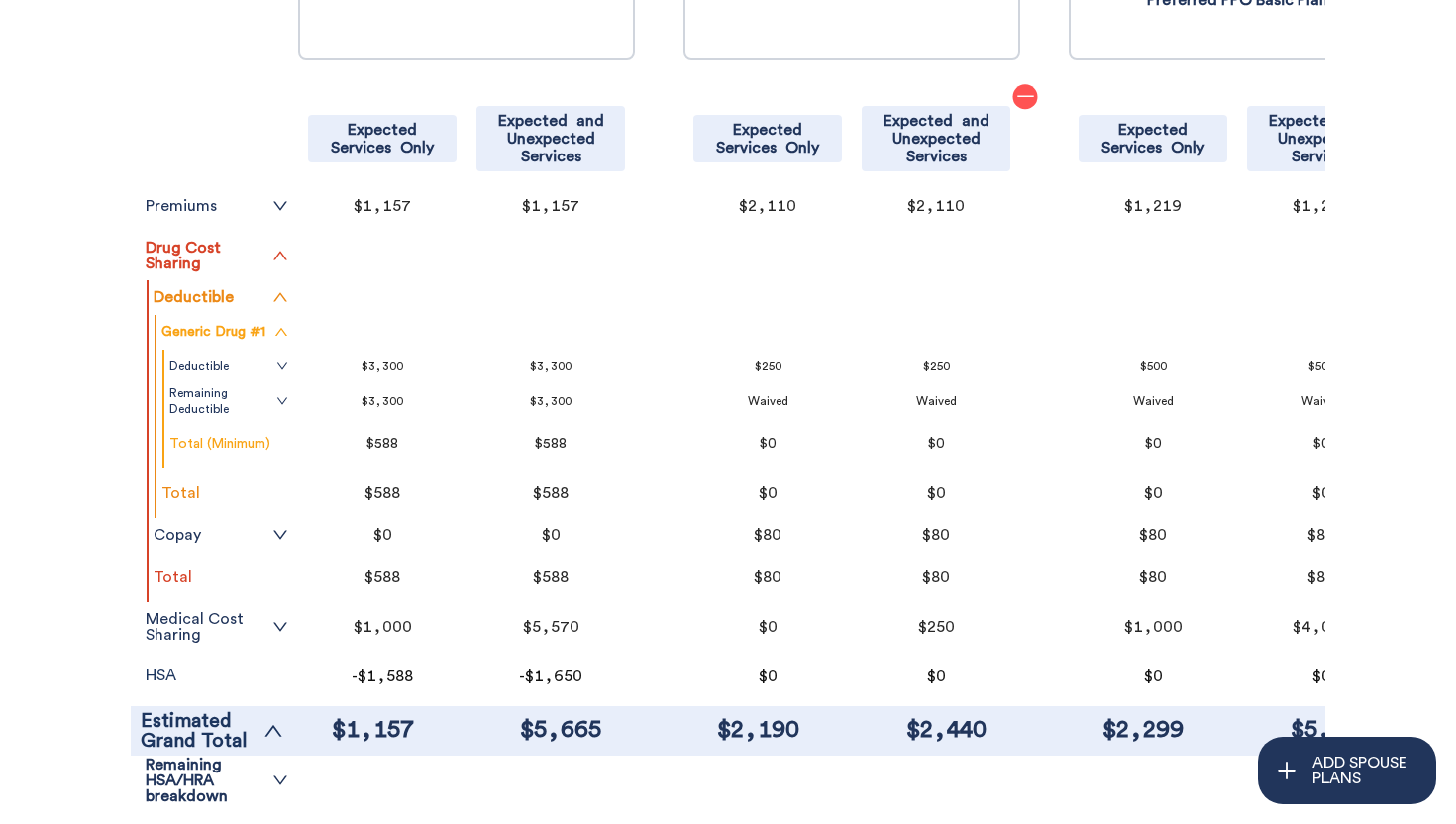scroll, scrollTop: 636, scrollLeft: 0, axis: vertical 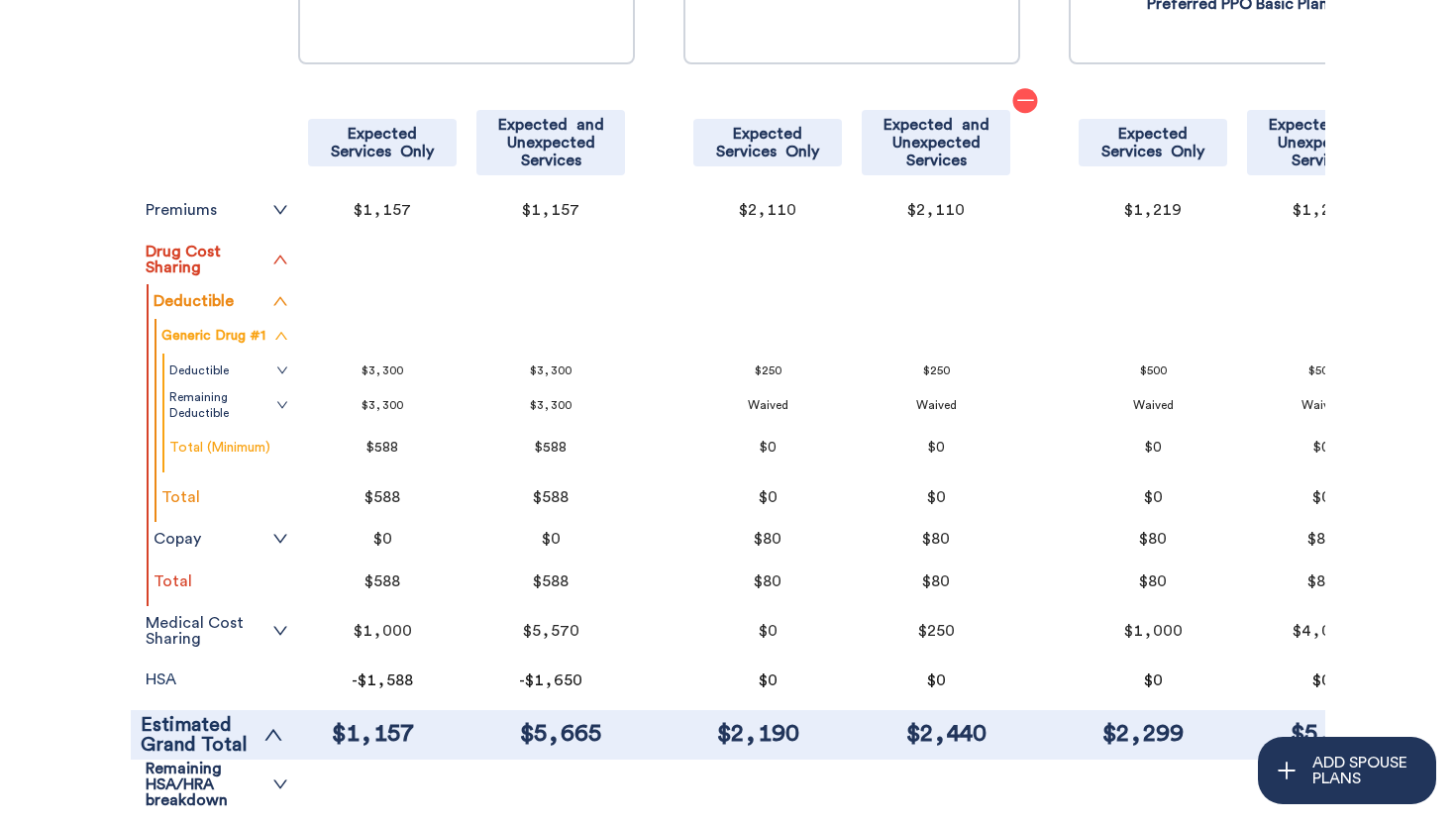 click on "Generic Drug #1" at bounding box center [225, 336] 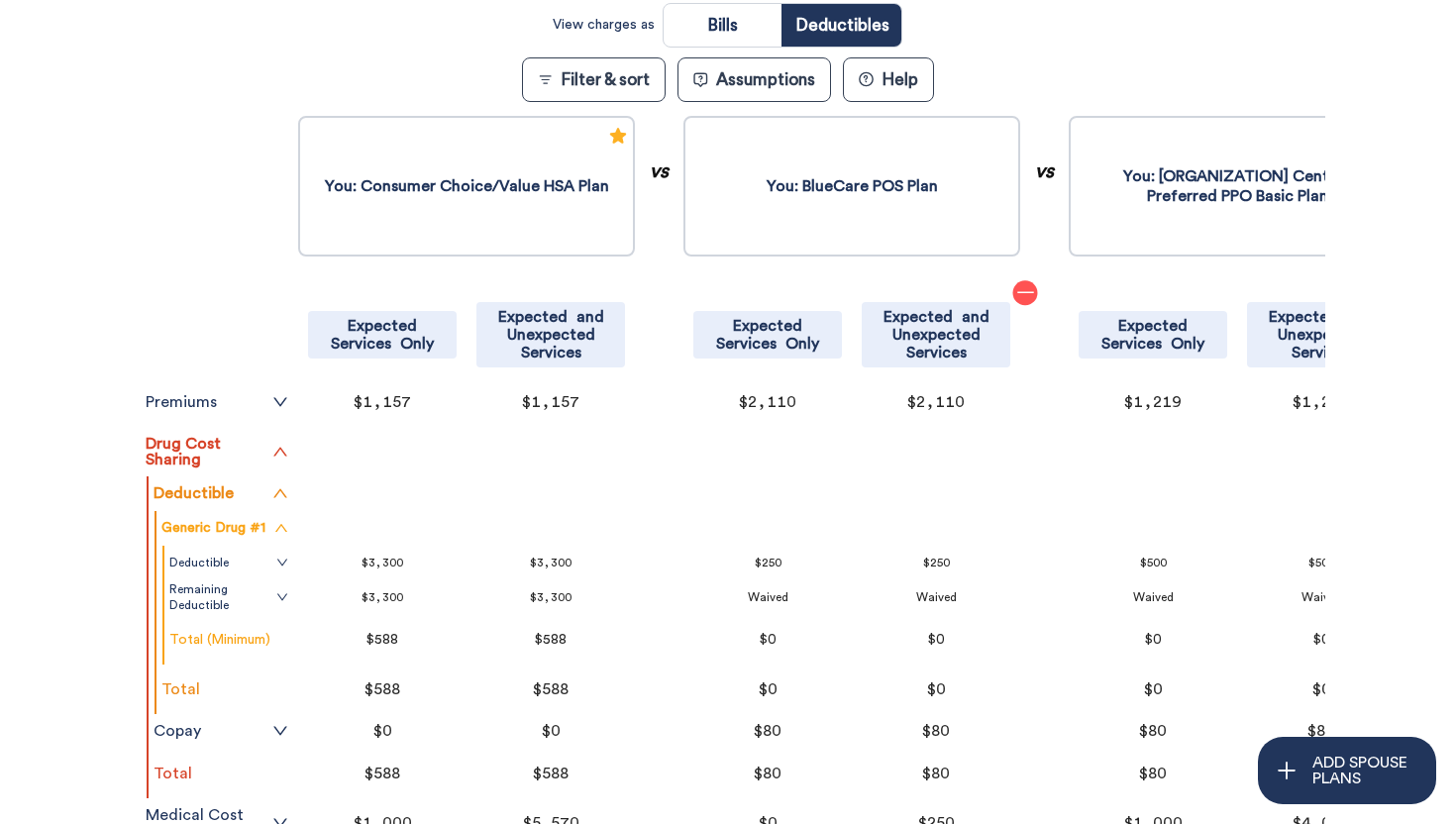 scroll, scrollTop: 441, scrollLeft: 0, axis: vertical 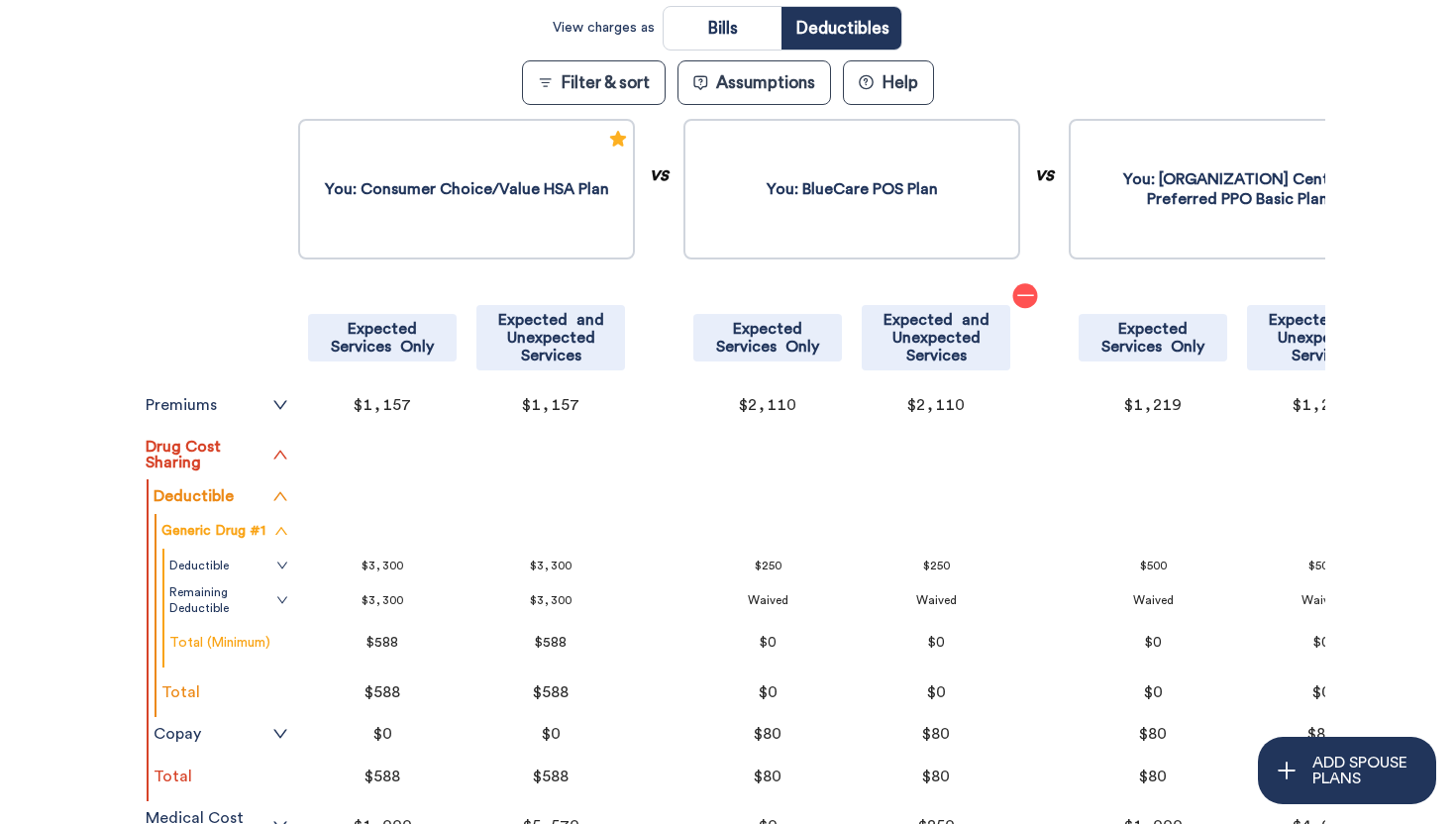 click on "Filter & Sort Quickly update your results Sort By Healthcare Assumptions Expected Services Only Only planned visits. These can be changed in the Assumptions area. Expected and Unexpected Services Making sure I'm covered if something bad happens. These can be changed in the Assumptions area. Tax and Investment Assumptions Healthcare Spending Only This only includes visits and doesn’t assume any investing activities. Healthcare Spending with HSA Benefit This includes all of your visits as well as the triple-tax benefits of contributing to and investing your Health Savings Account (HSA). Show all drugs: at the lowest cost pharmacy with insurance at Retail Pharmacy with insurance through Mail Order Pharmacy cash pay at Retail Pharmacy Filter By Insurance Networks Select None Select All Anthem BlueCare Health Plan Anthem National PPO Categories Select None Select All High Deductible Medium Deductible No Deductible Plans Select None Select All [ORGANIZATION] BlueCare POS Plan [ORGANIZATION] Consumer Choice/Value HSA Plan" at bounding box center [728, 381] 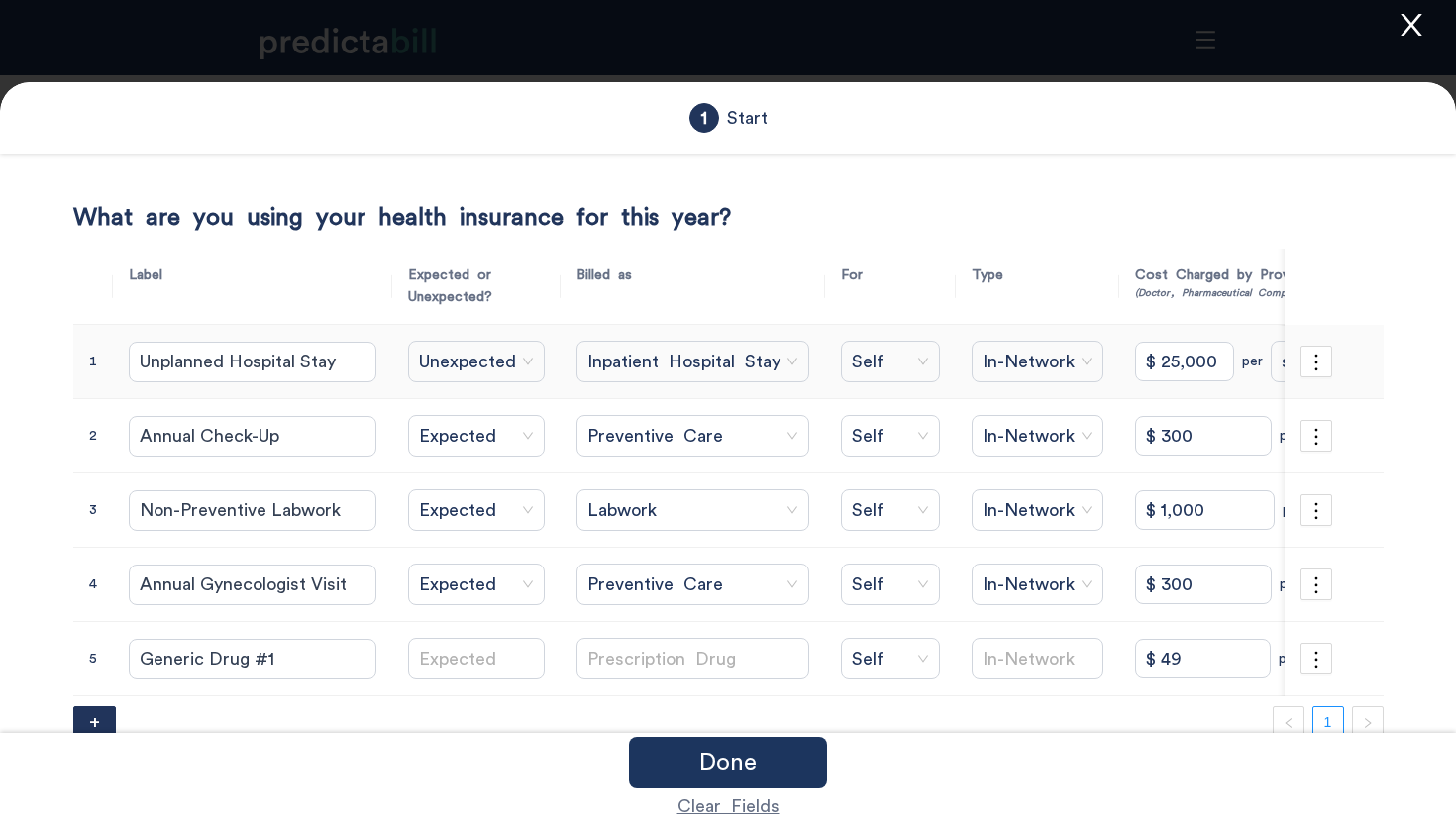 scroll, scrollTop: 63, scrollLeft: 0, axis: vertical 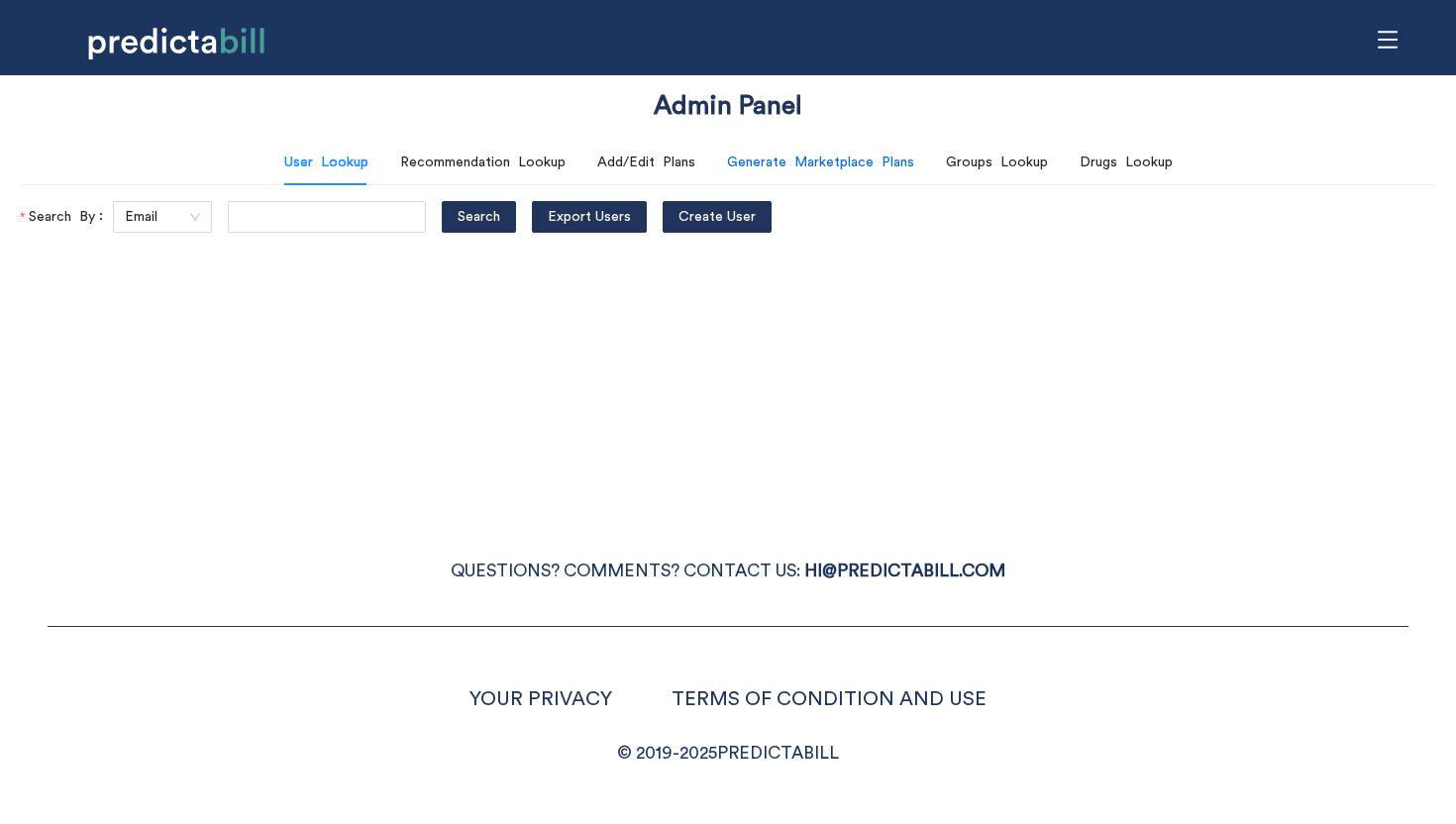 click on "Generate Marketplace Plans" at bounding box center [820, 162] 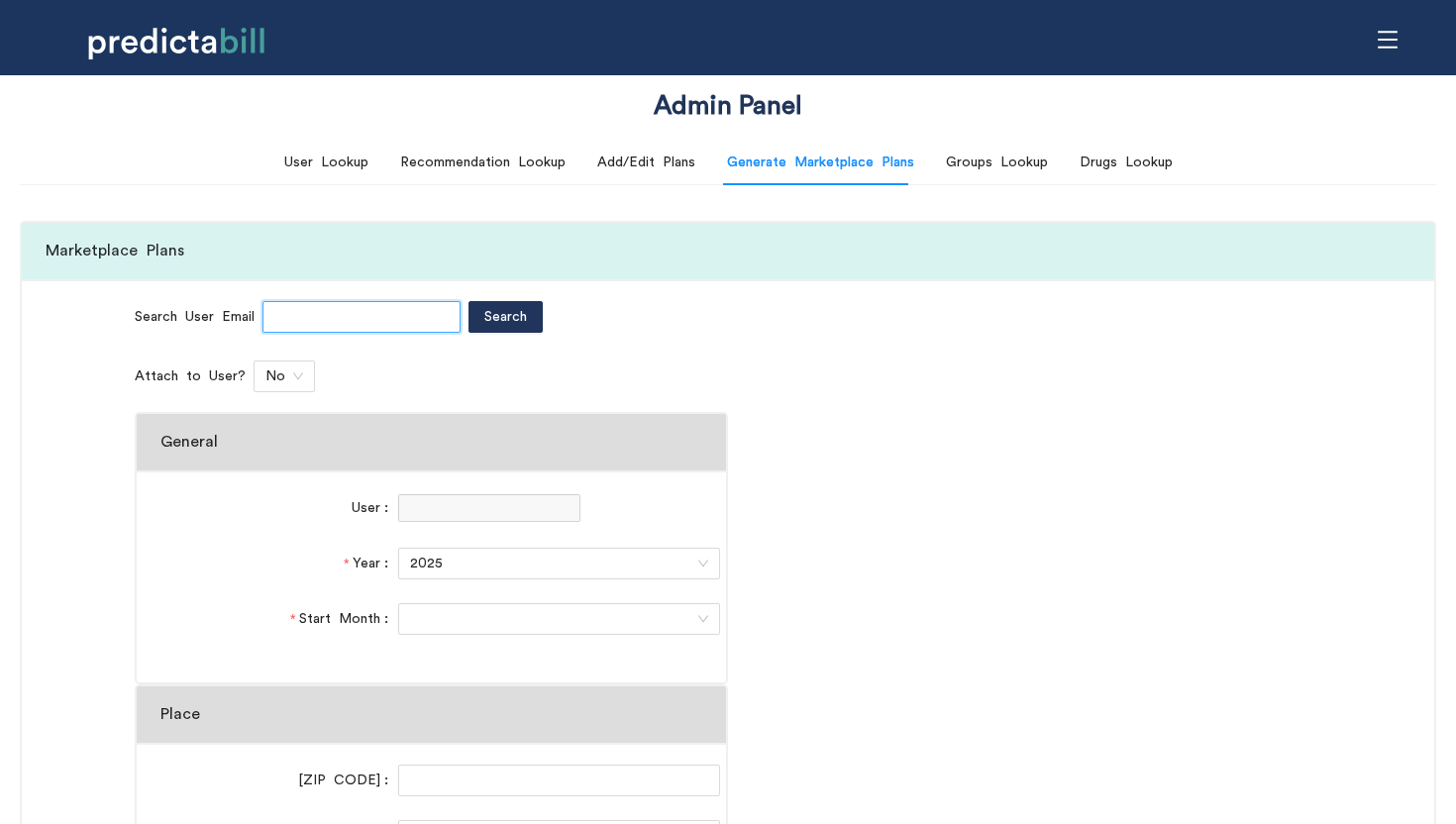 click at bounding box center [362, 317] 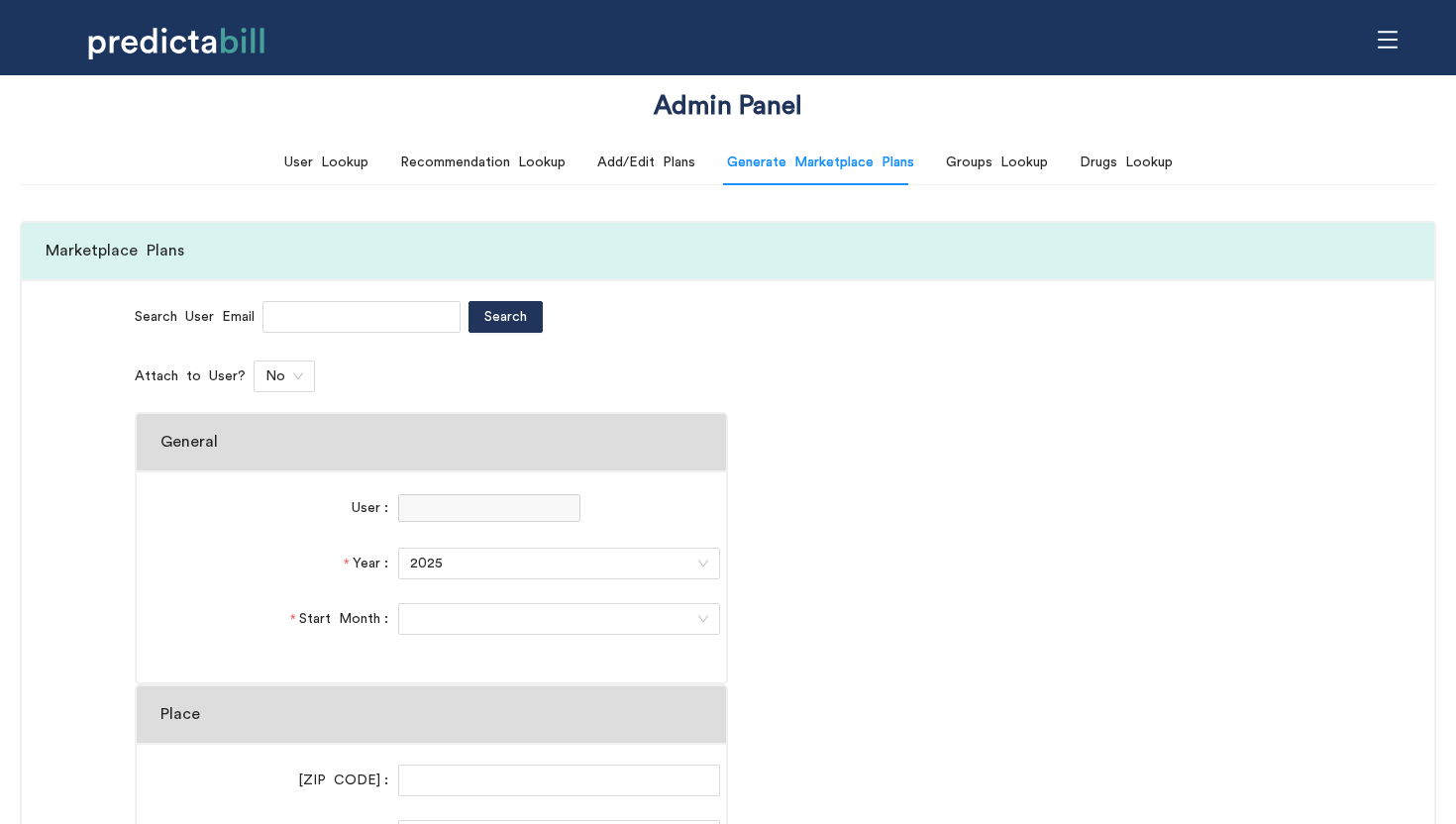 click on "Search User Email Search Attach to User? No General User Year 2025 Start Month Place ZIP Code State County Set a State or Zip Code first People Birth Date Sex Uses Tobacco Relationship Self  Remove Person  Add Household Income 2025 Calendar Year Income $ Download Plans" at bounding box center (728, 1051) 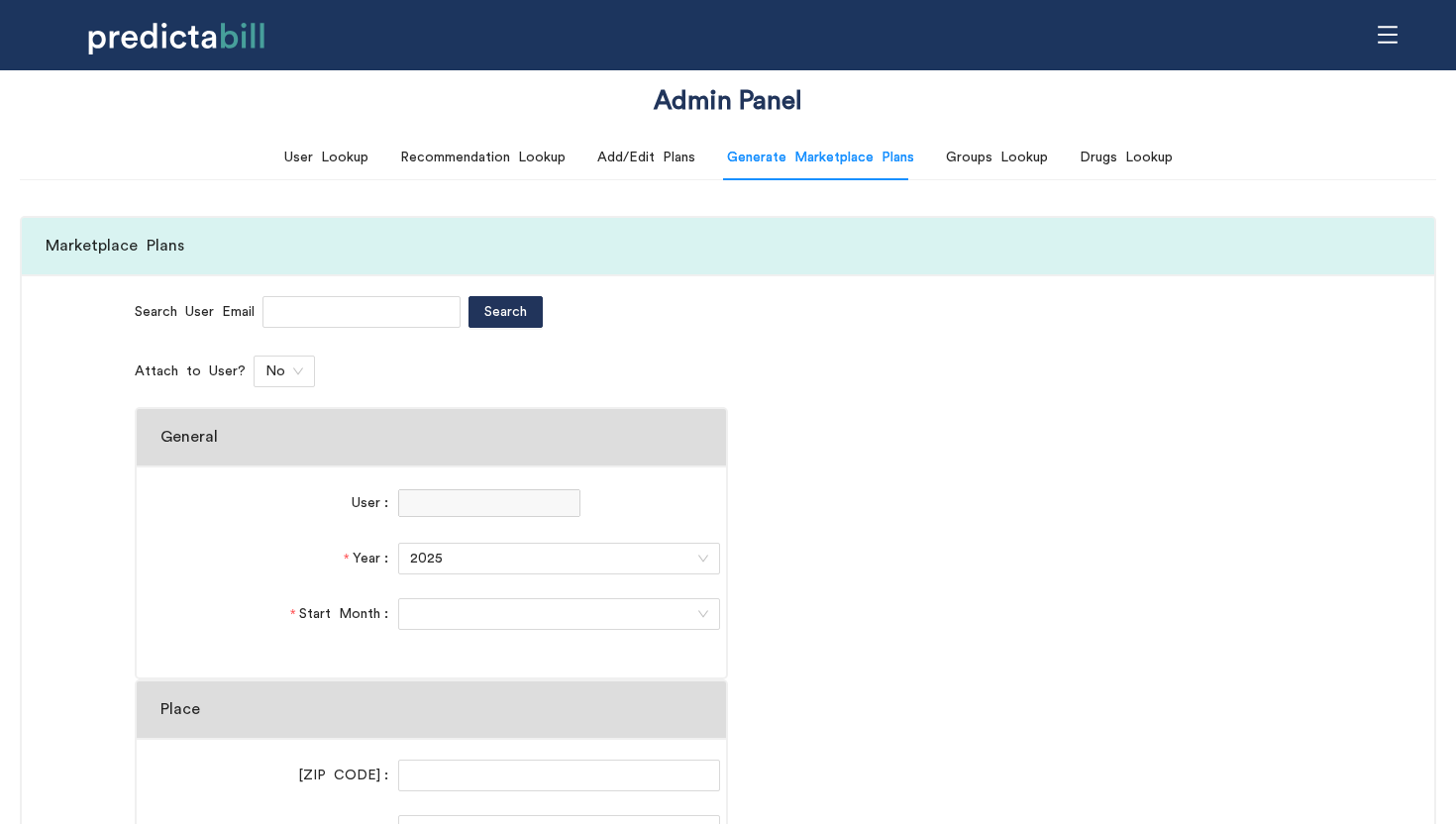 scroll, scrollTop: 8, scrollLeft: 0, axis: vertical 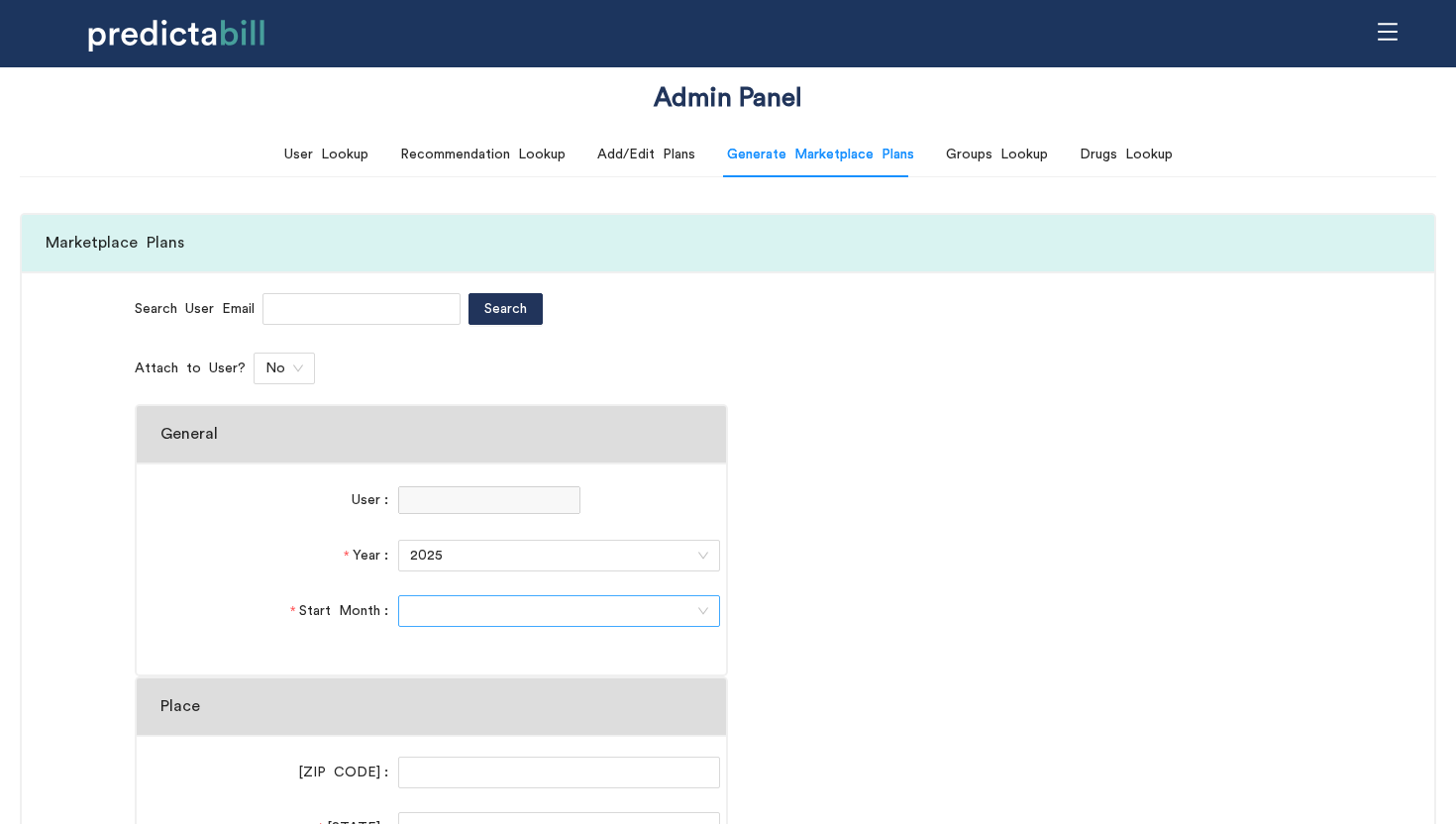 click on "Start Month" at bounding box center [552, 611] 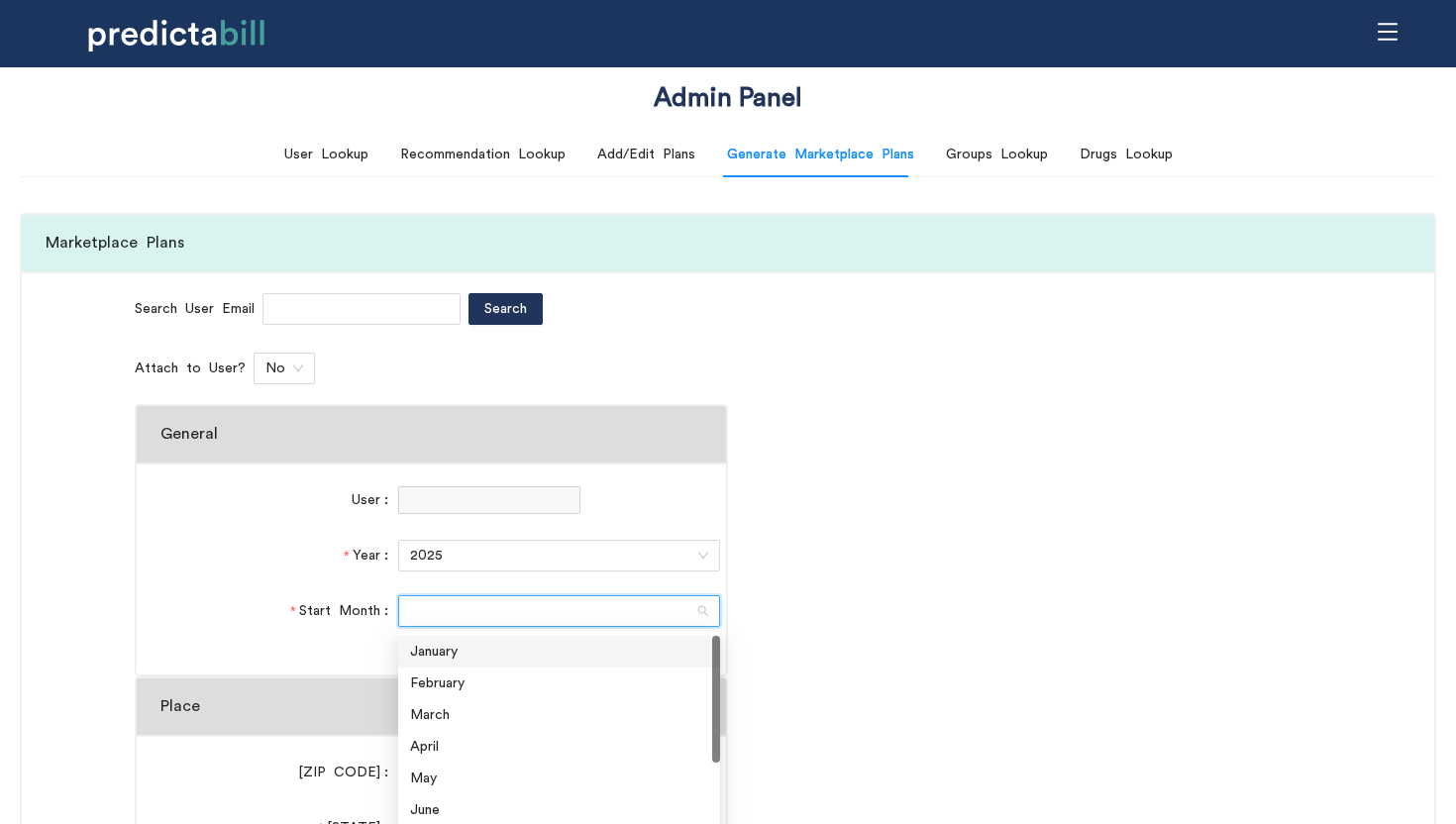 click on "January" at bounding box center [559, 652] 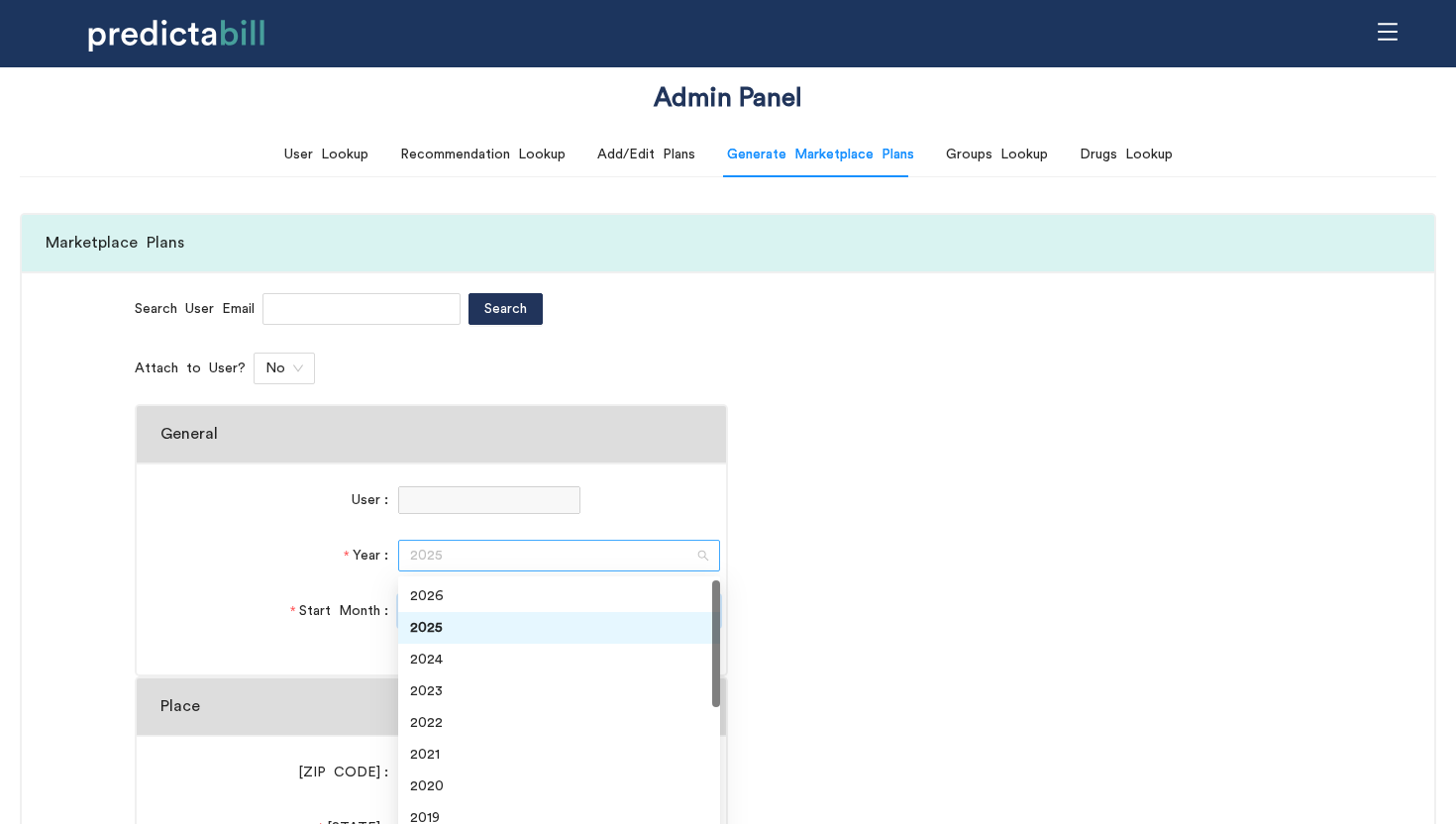 click on "2025" at bounding box center [559, 556] 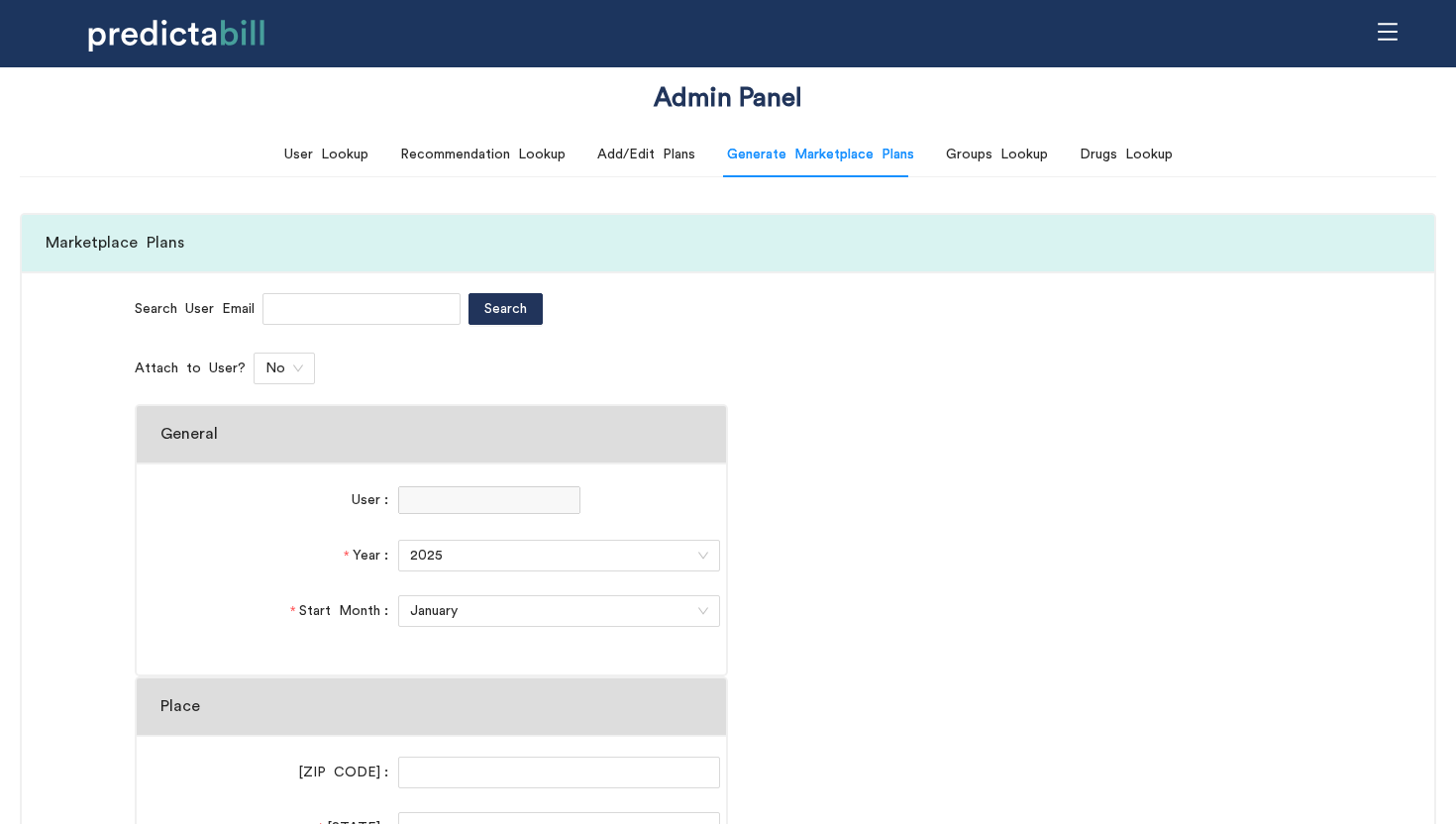 click on "User Year 2025 Start Month January" at bounding box center [431, 568] 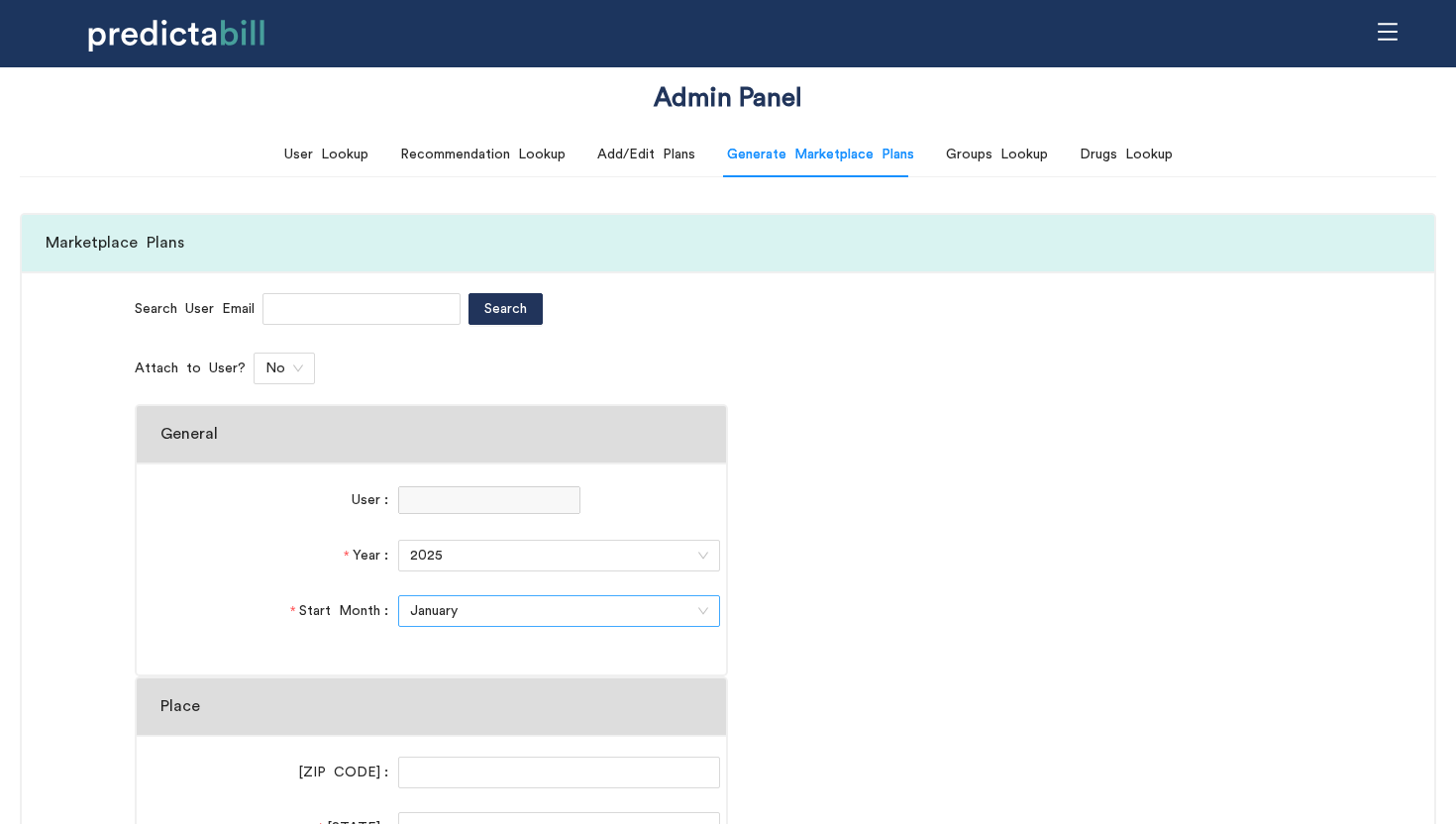 click on "January" at bounding box center [559, 611] 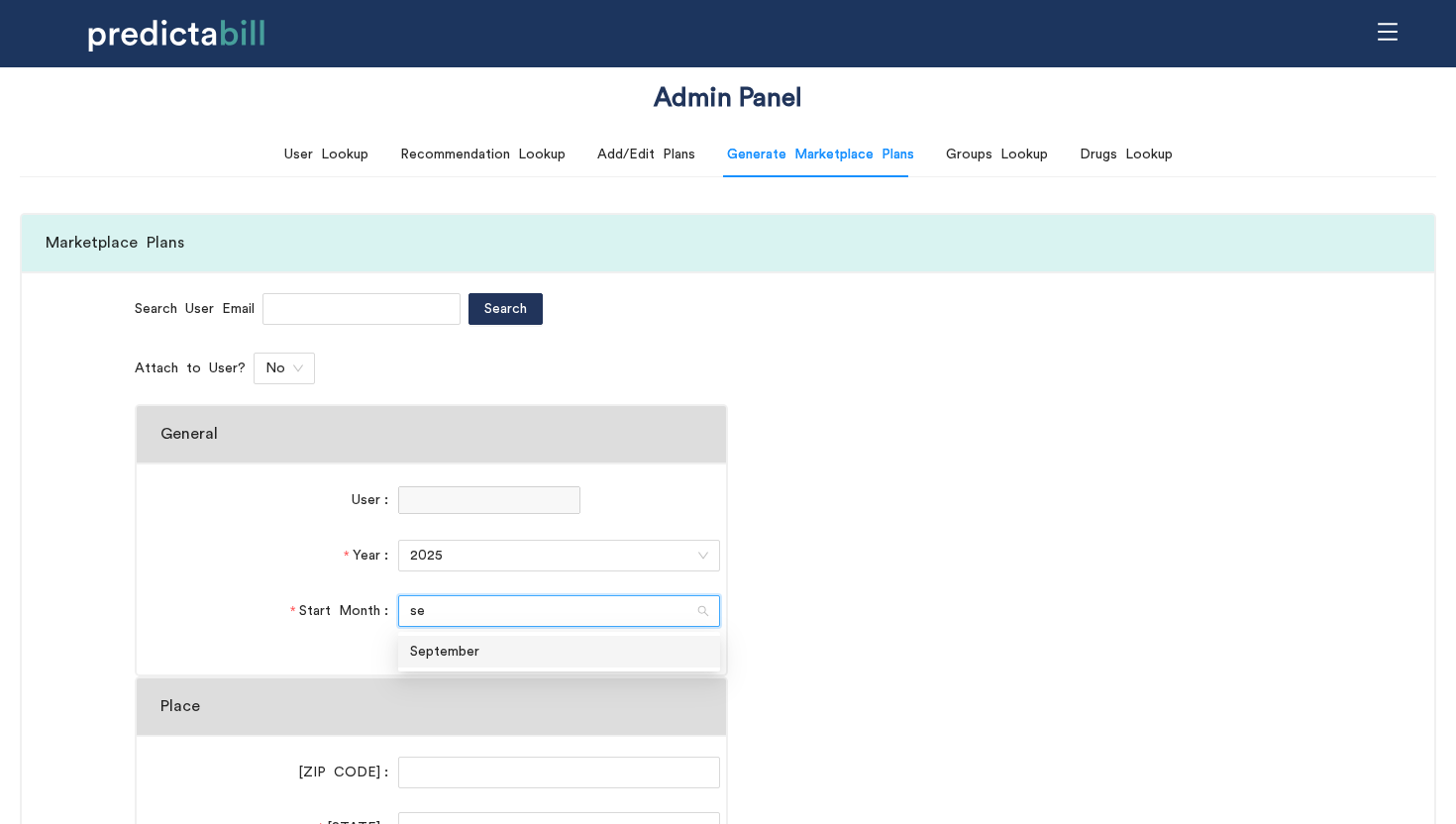type on "sep" 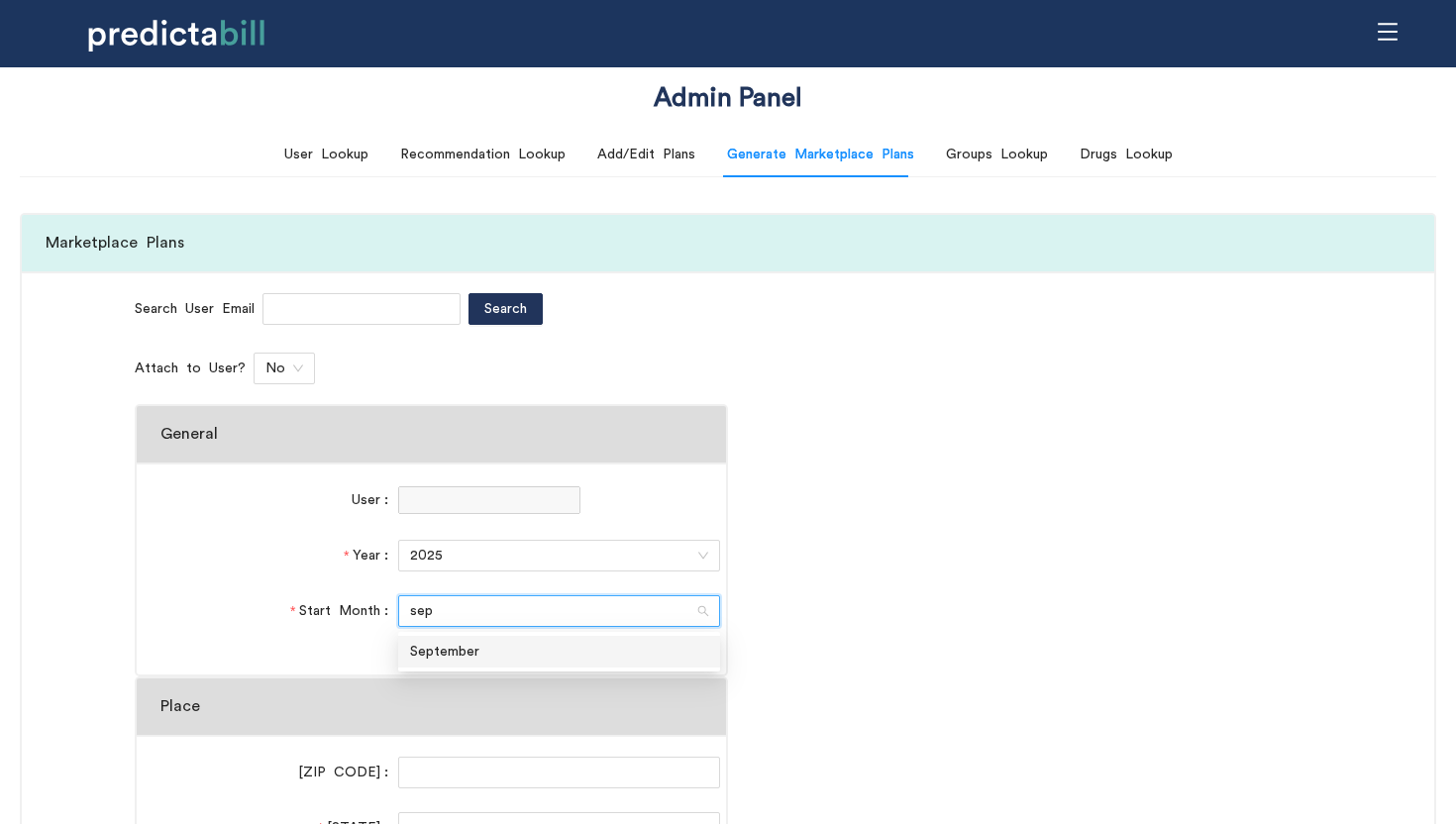 click on "September" at bounding box center (559, 652) 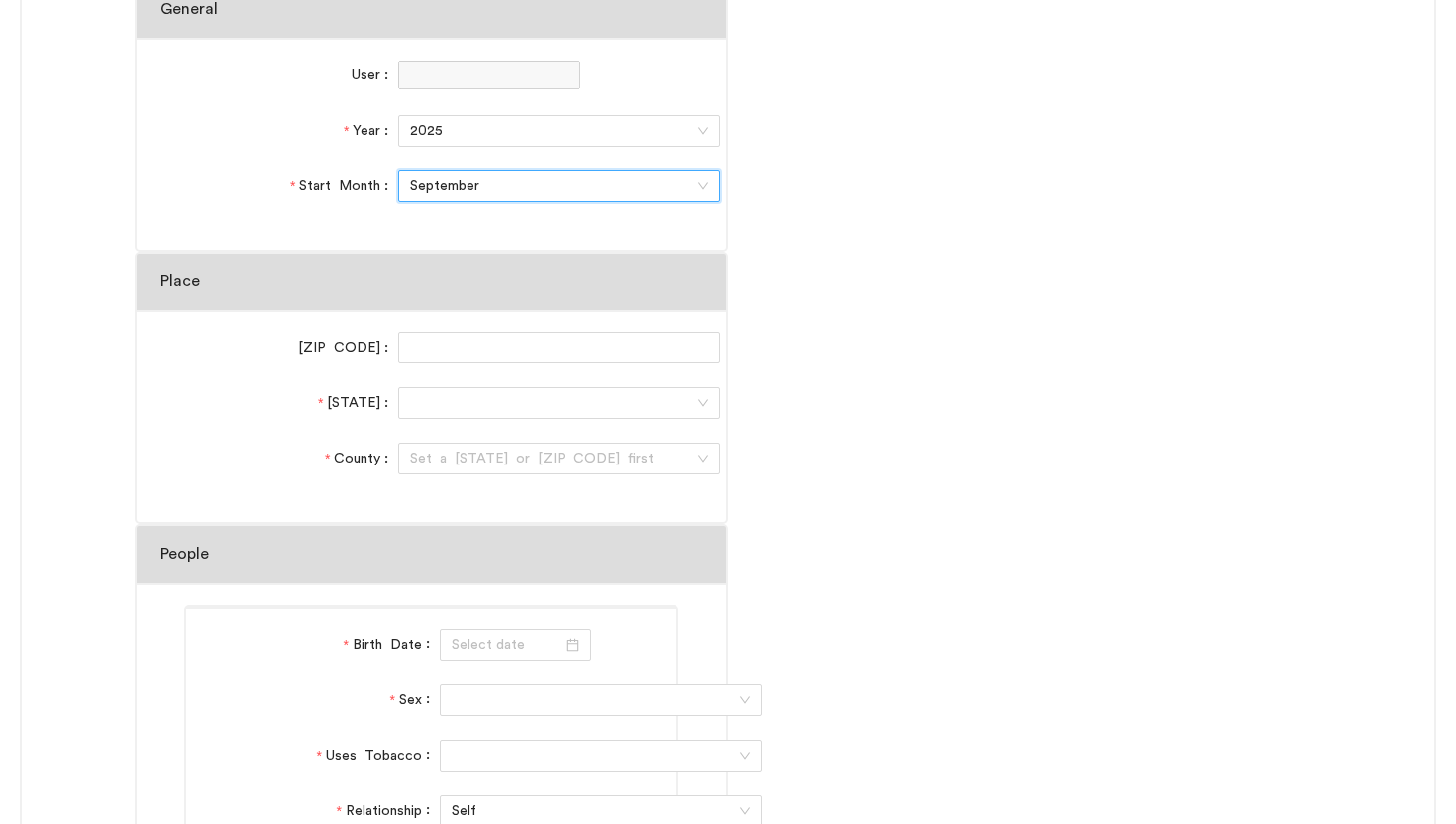 scroll, scrollTop: 446, scrollLeft: 0, axis: vertical 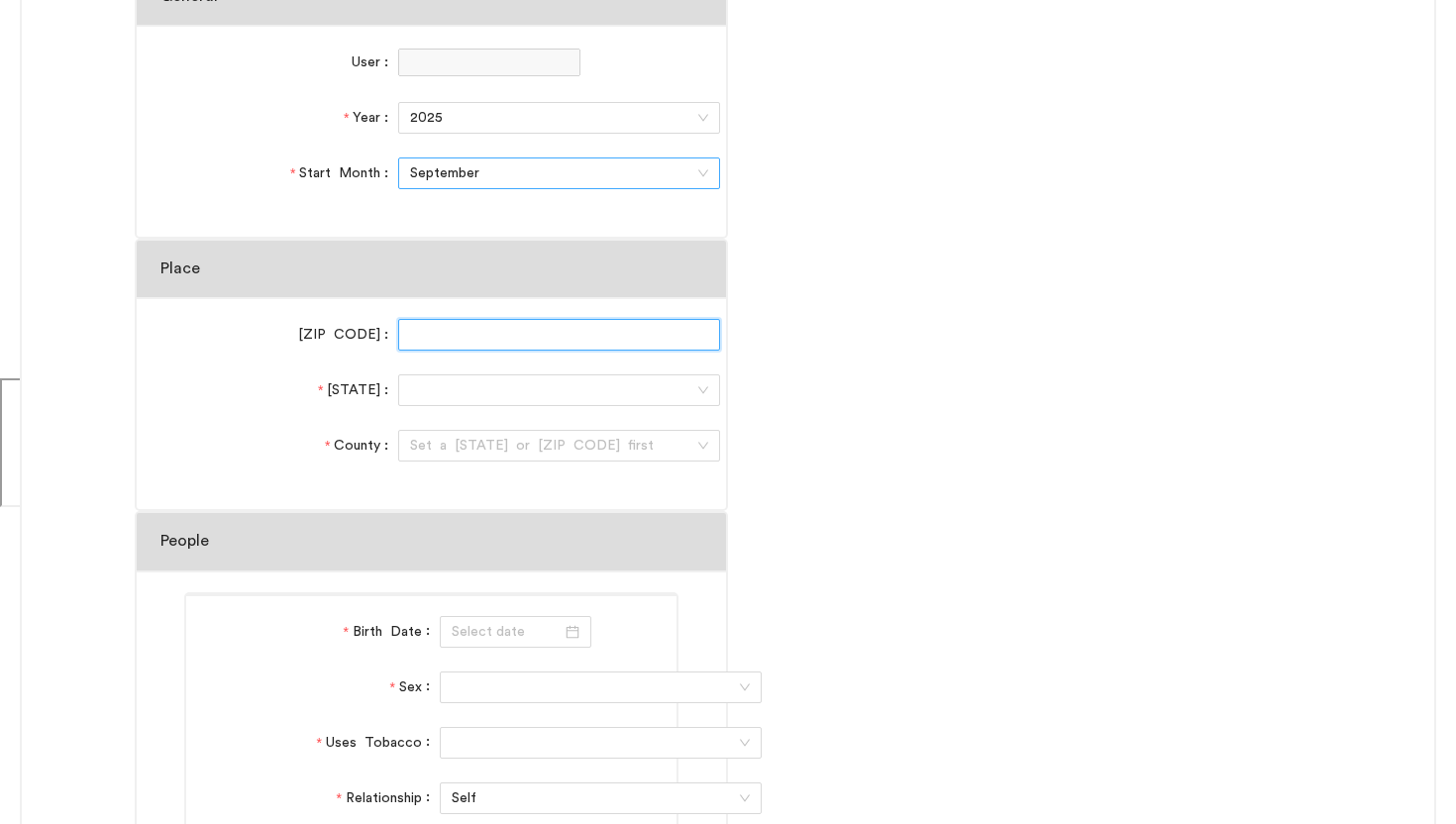 click on "ZIP Code" at bounding box center (559, 335) 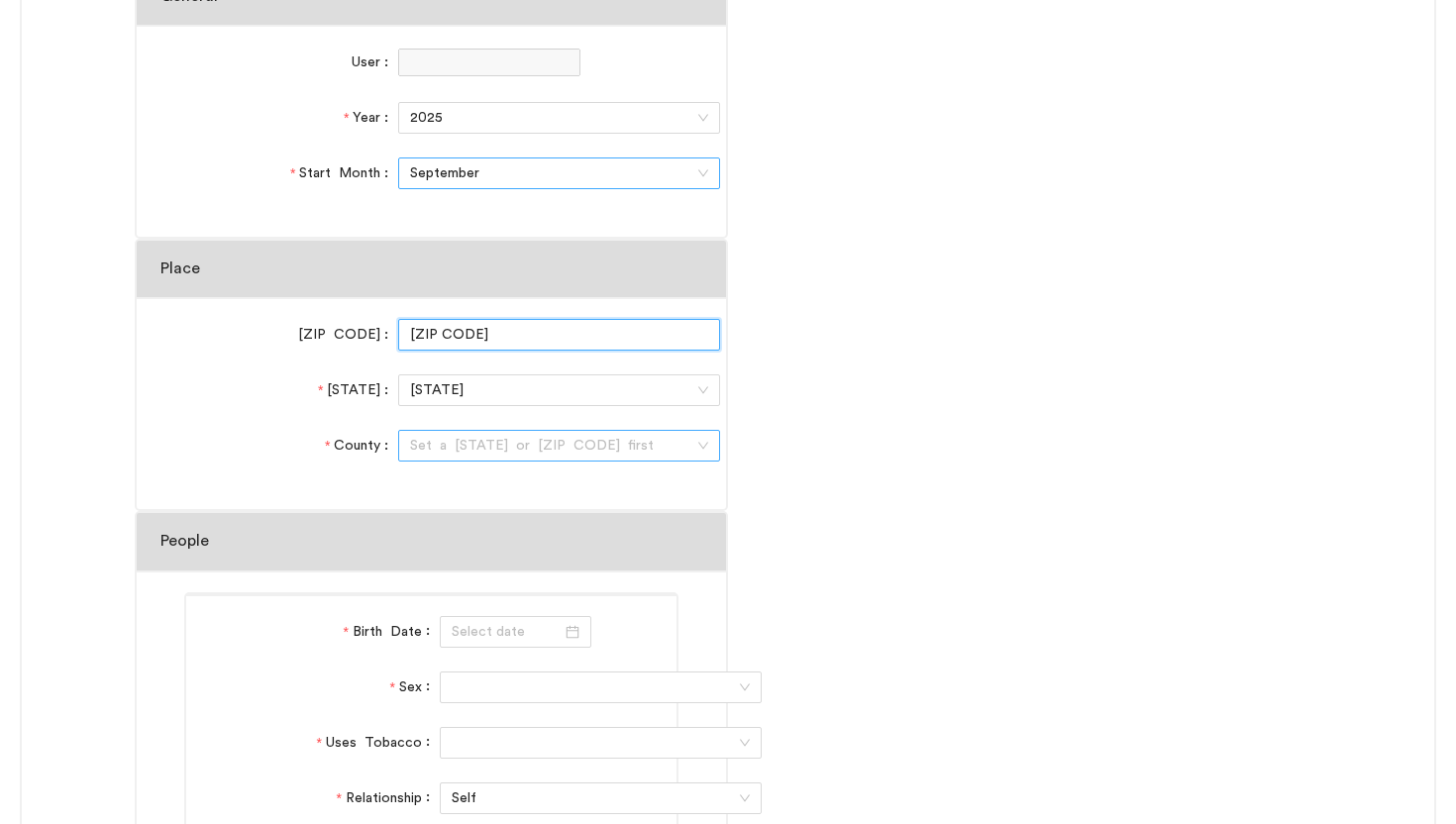 type on "66012" 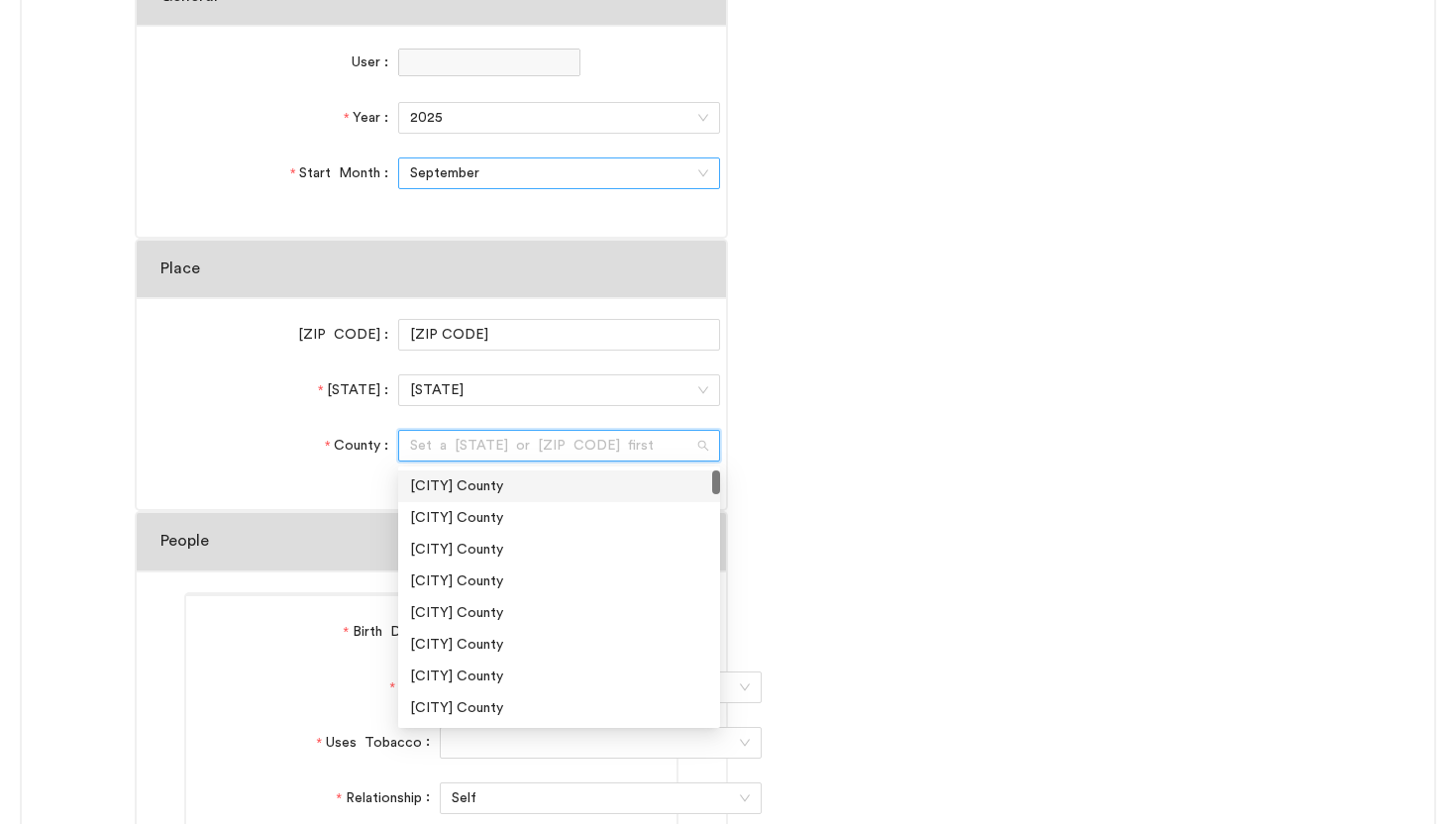 click on "County" at bounding box center [552, 446] 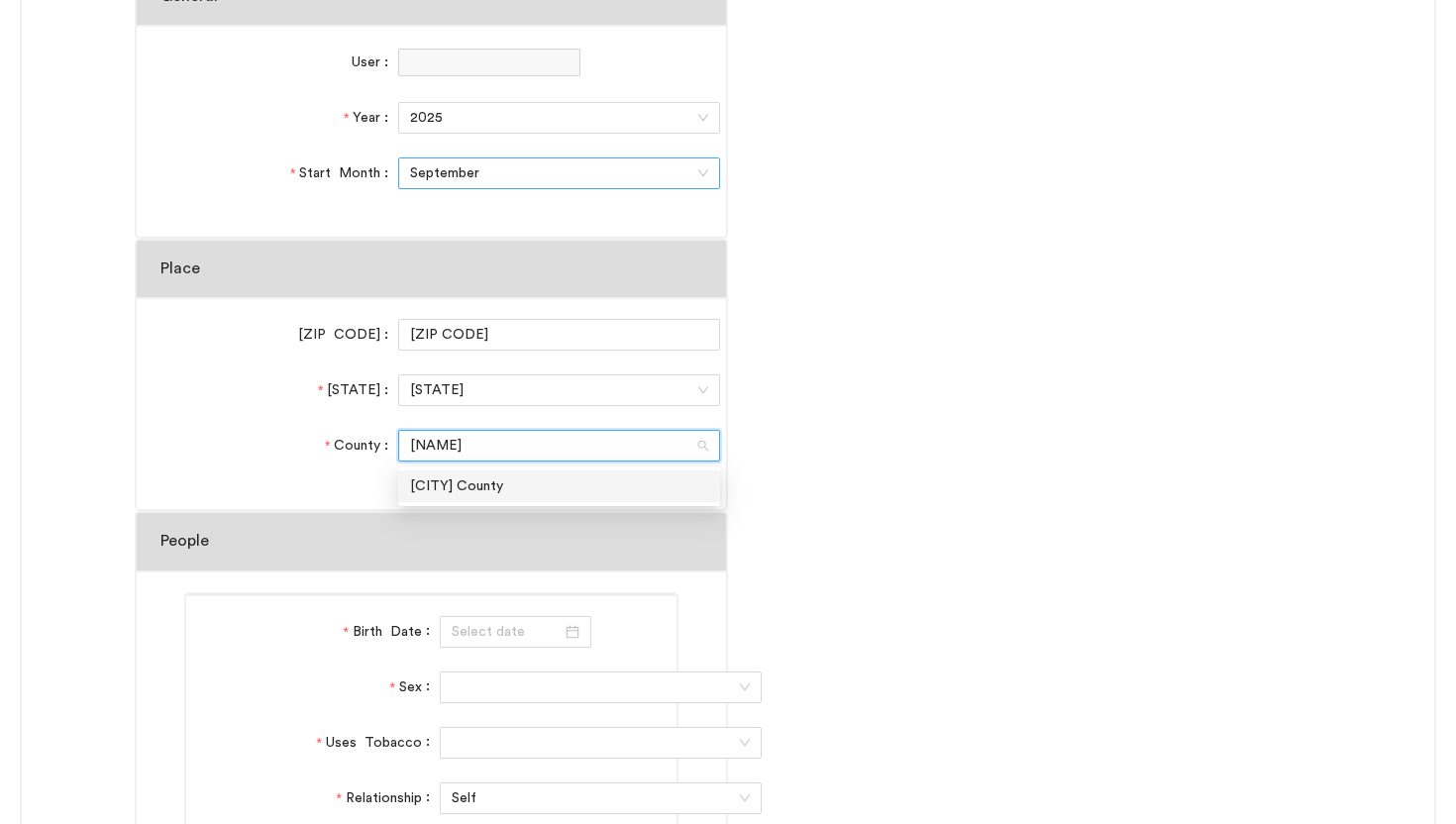 type on "Wyan" 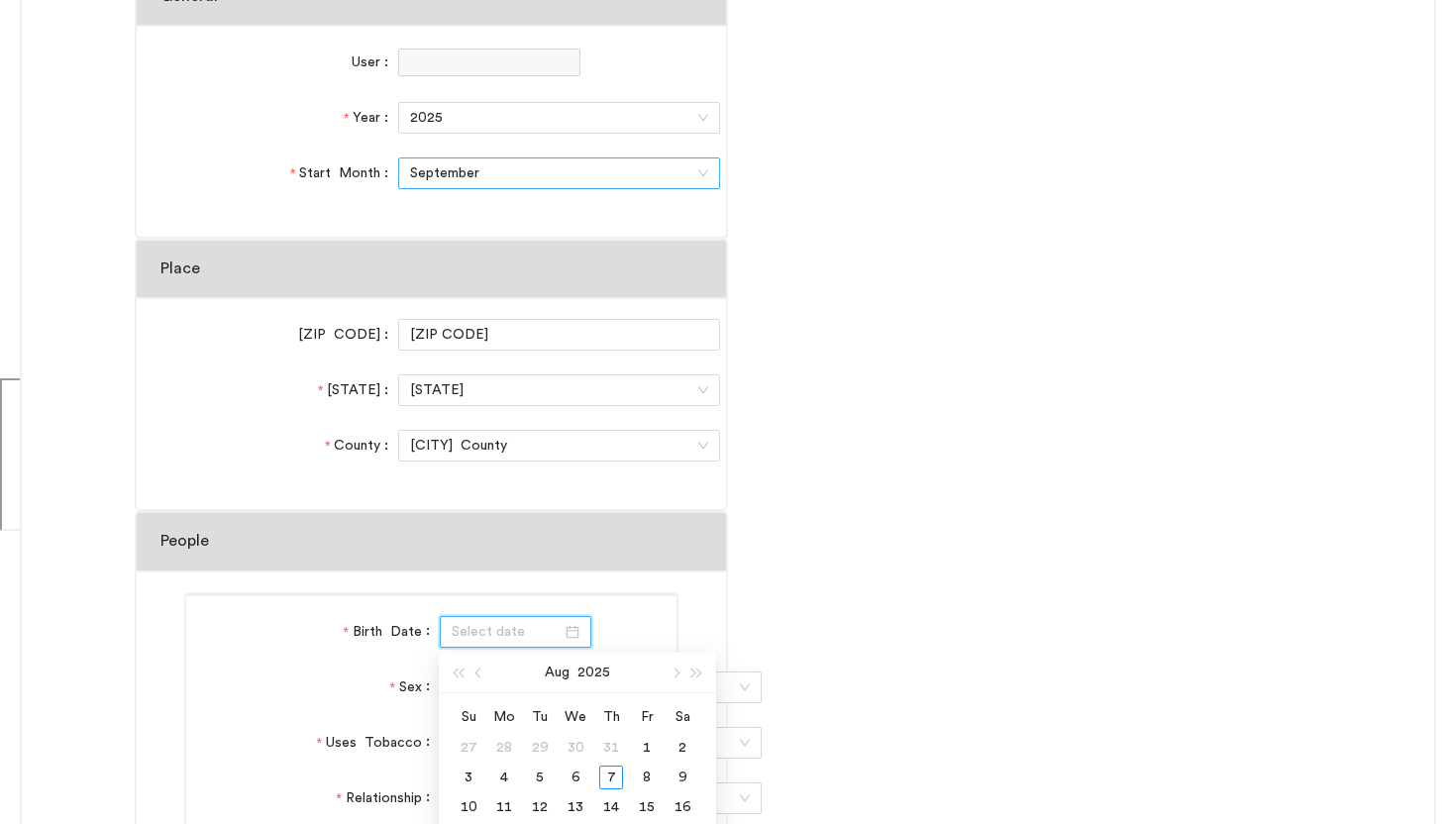 click on "Birth Date" at bounding box center [506, 632] 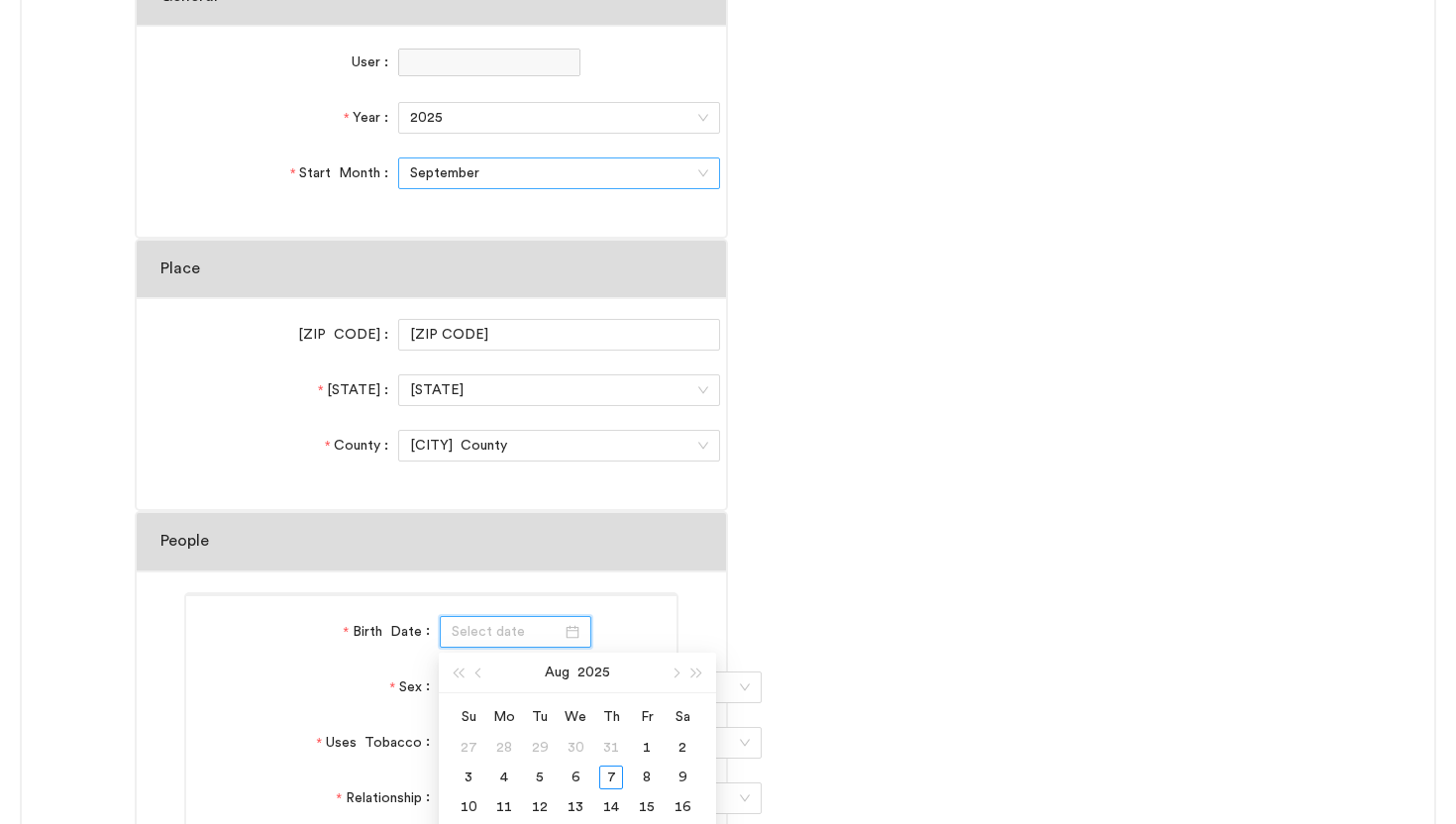 paste on "09/24/1985" 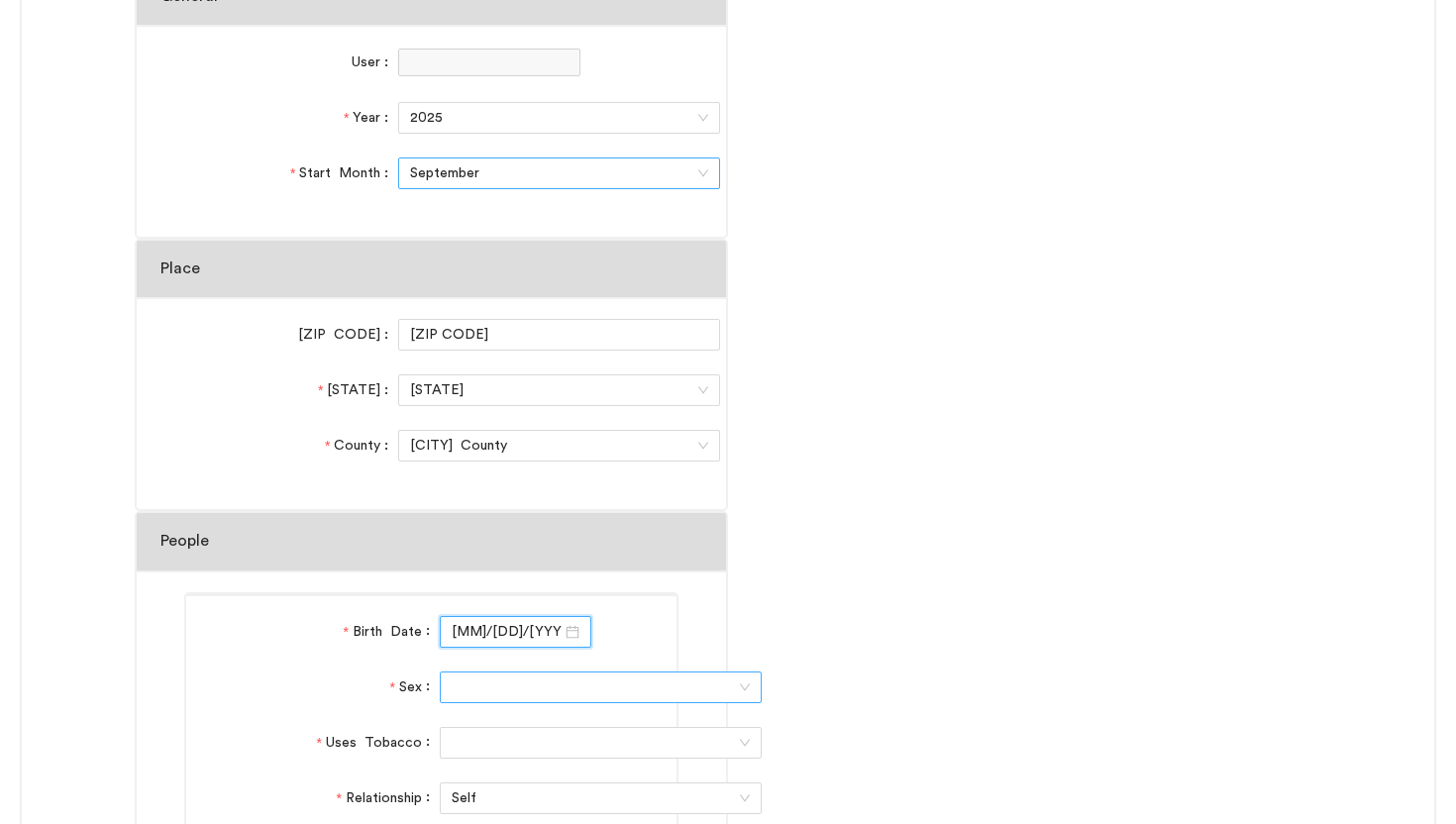type on "09/24/1985" 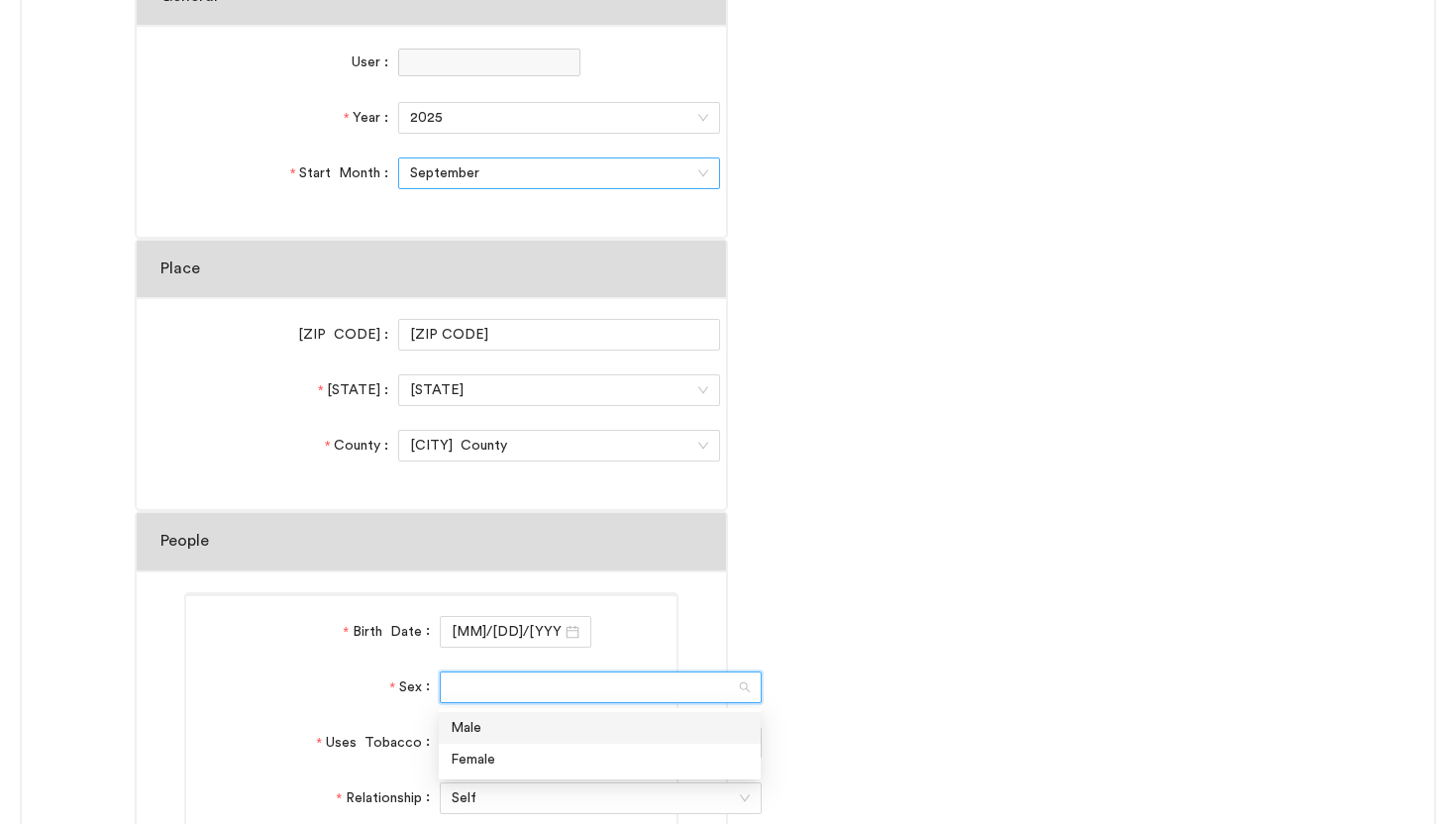 click on "Sex" at bounding box center (593, 687) 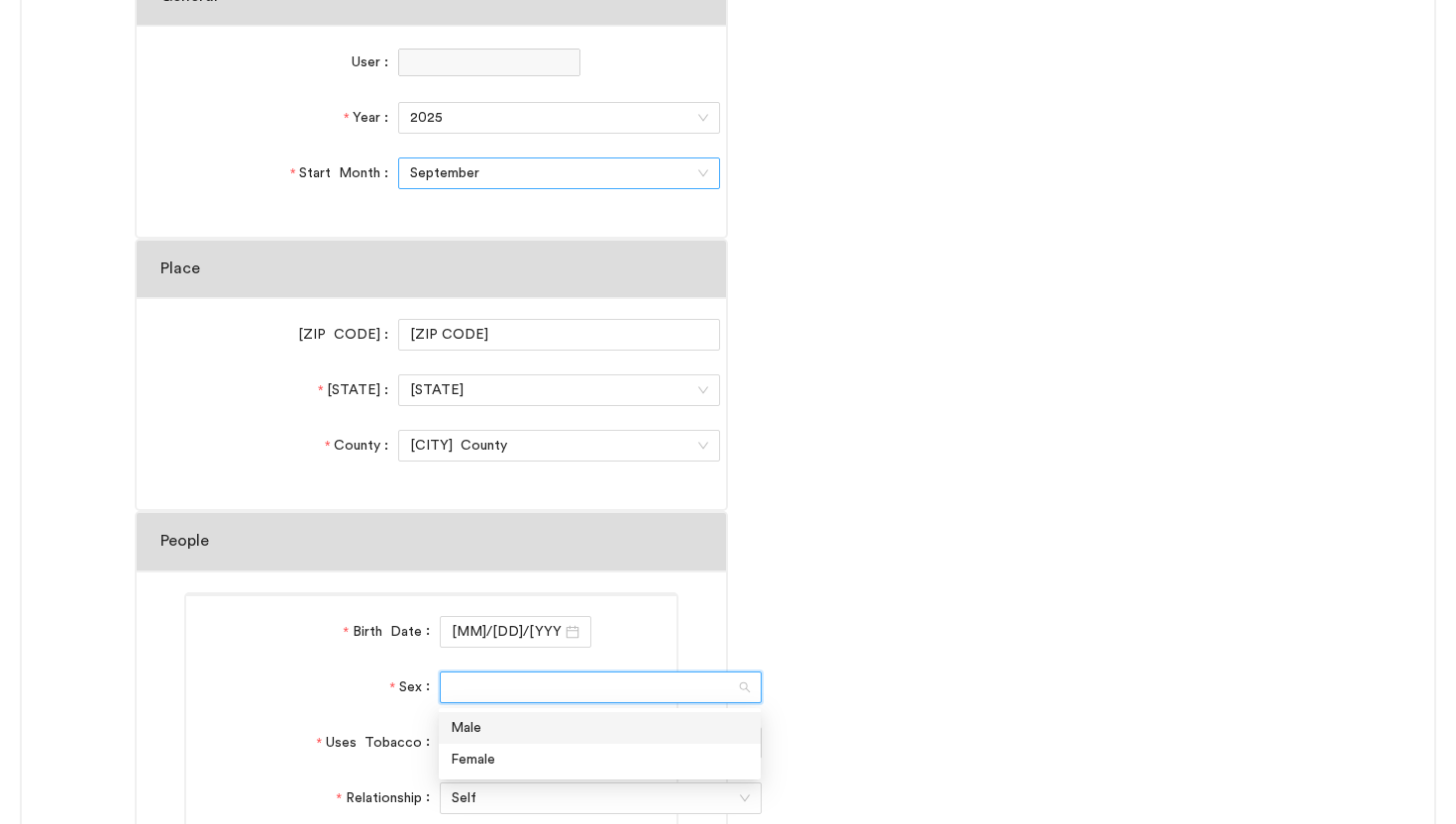 click on "Male" at bounding box center [599, 728] 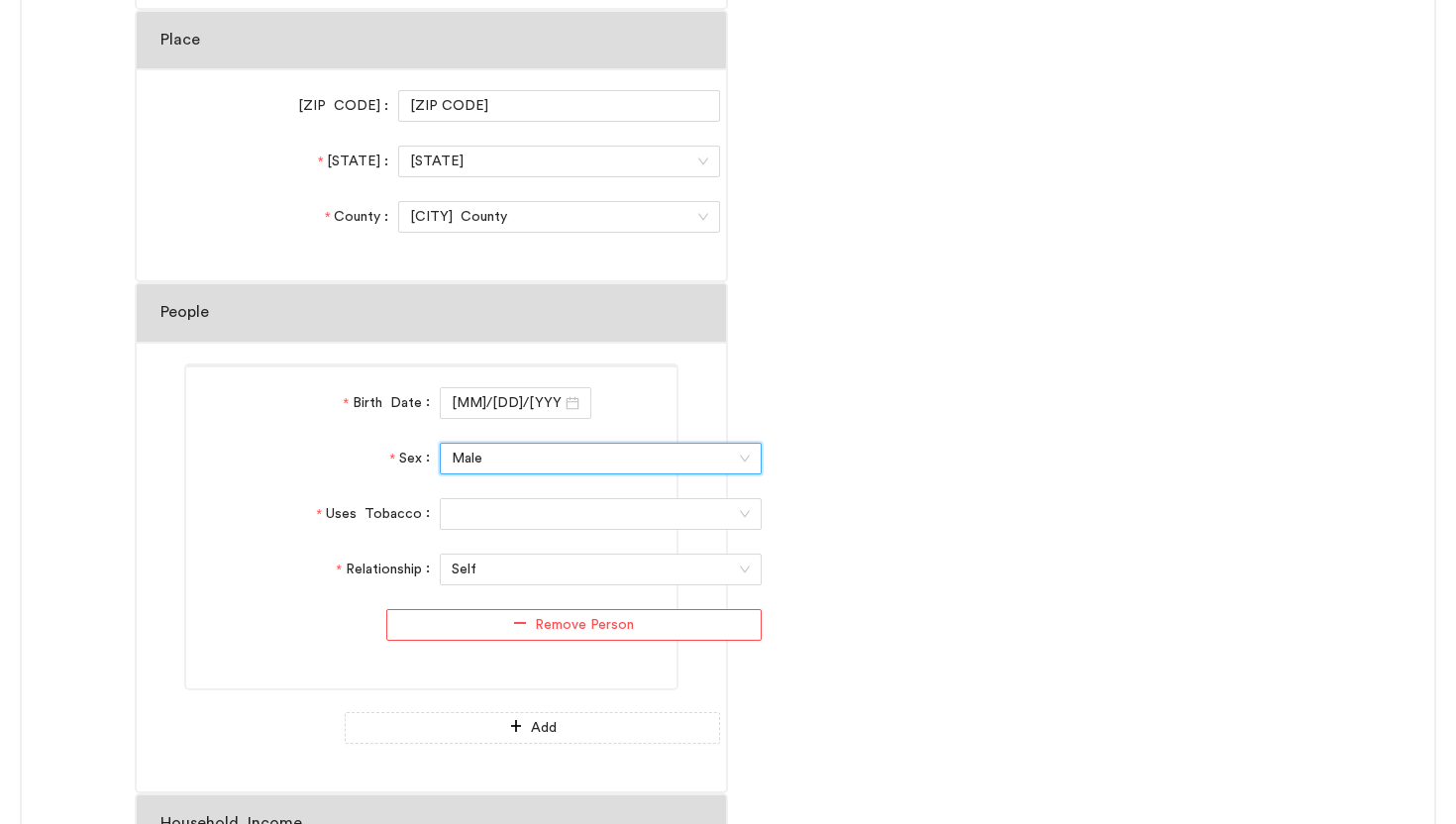 scroll, scrollTop: 695, scrollLeft: 0, axis: vertical 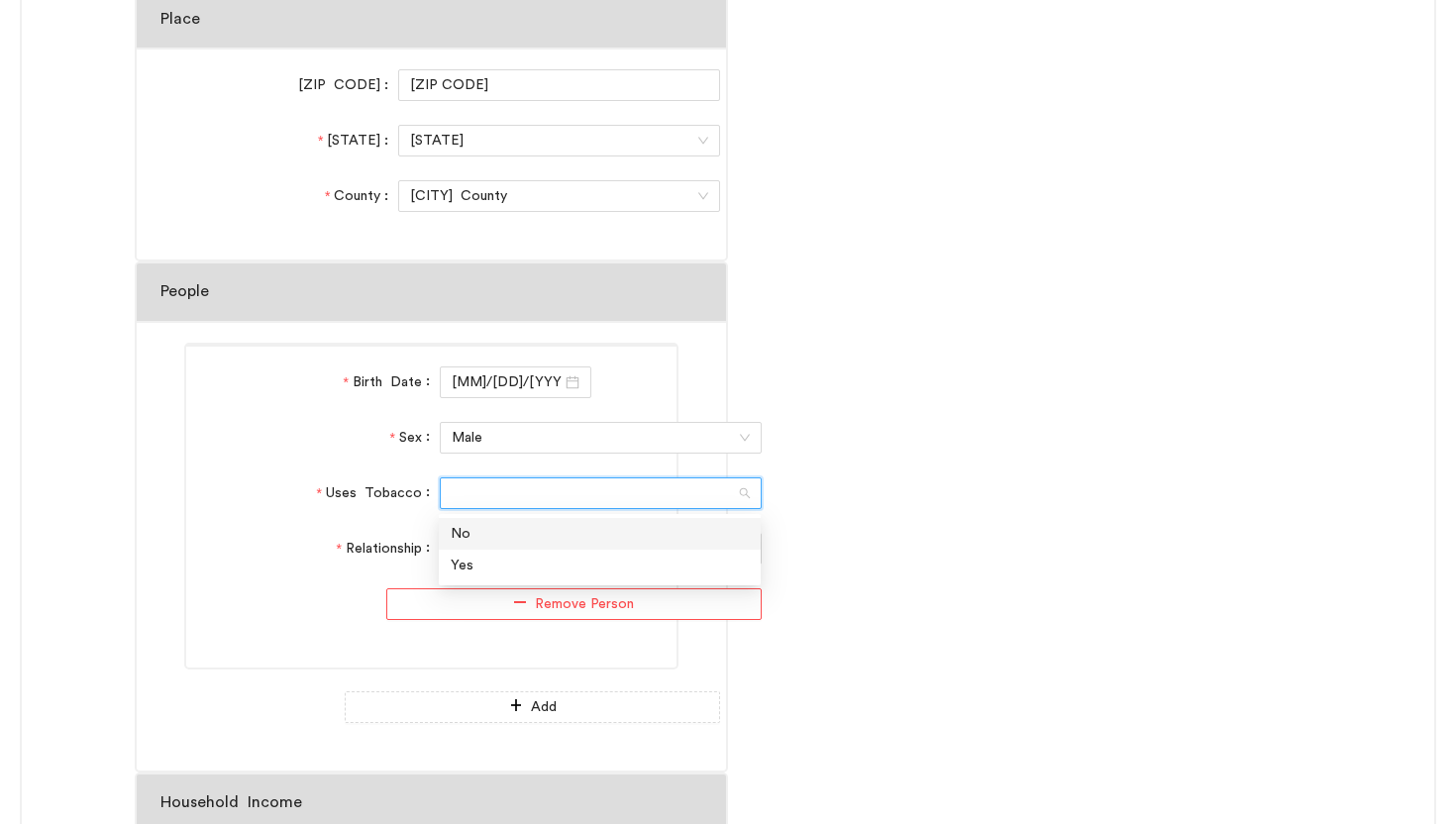 click on "Uses Tobacco" at bounding box center [593, 493] 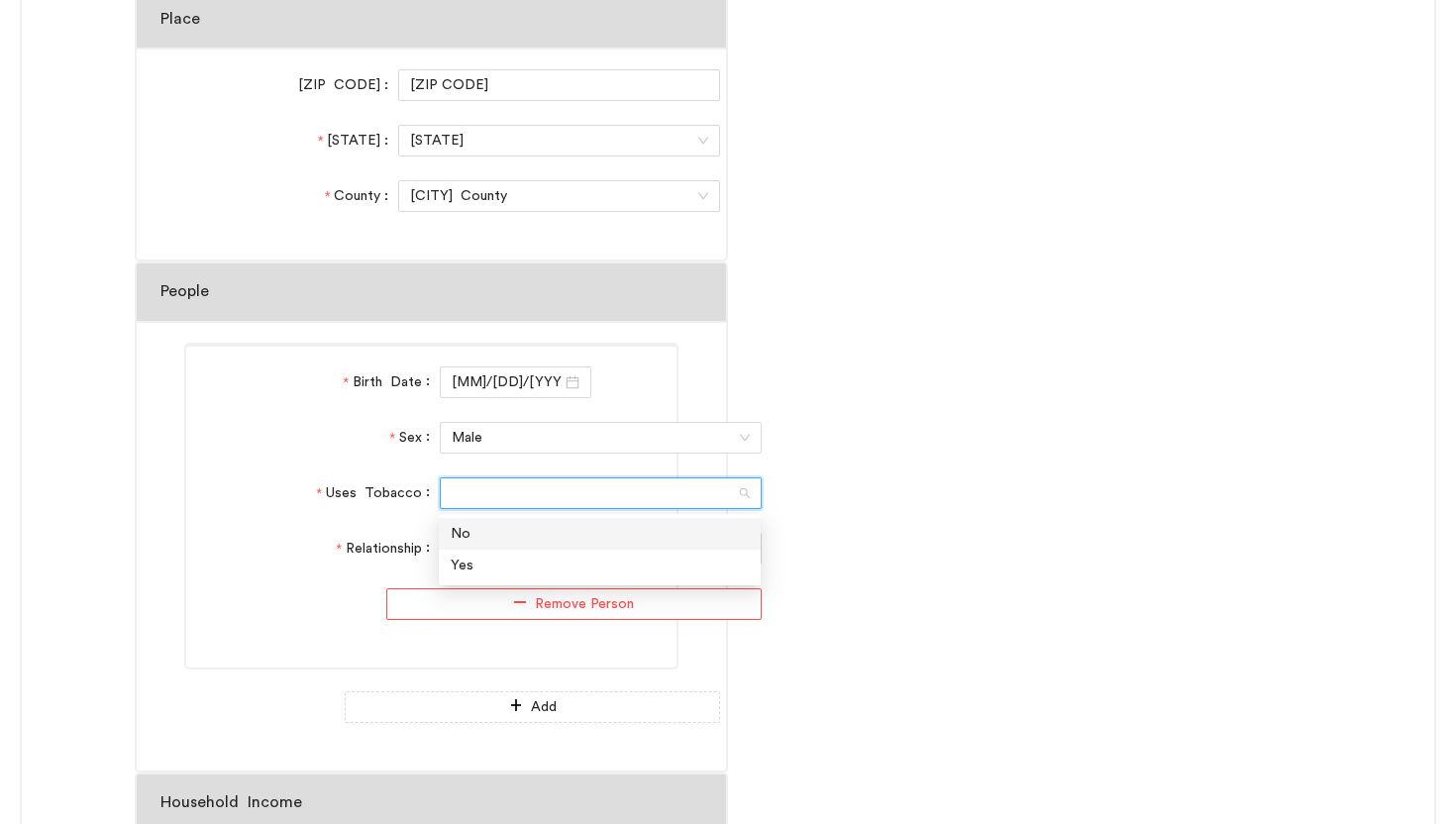 click on "No" at bounding box center (599, 534) 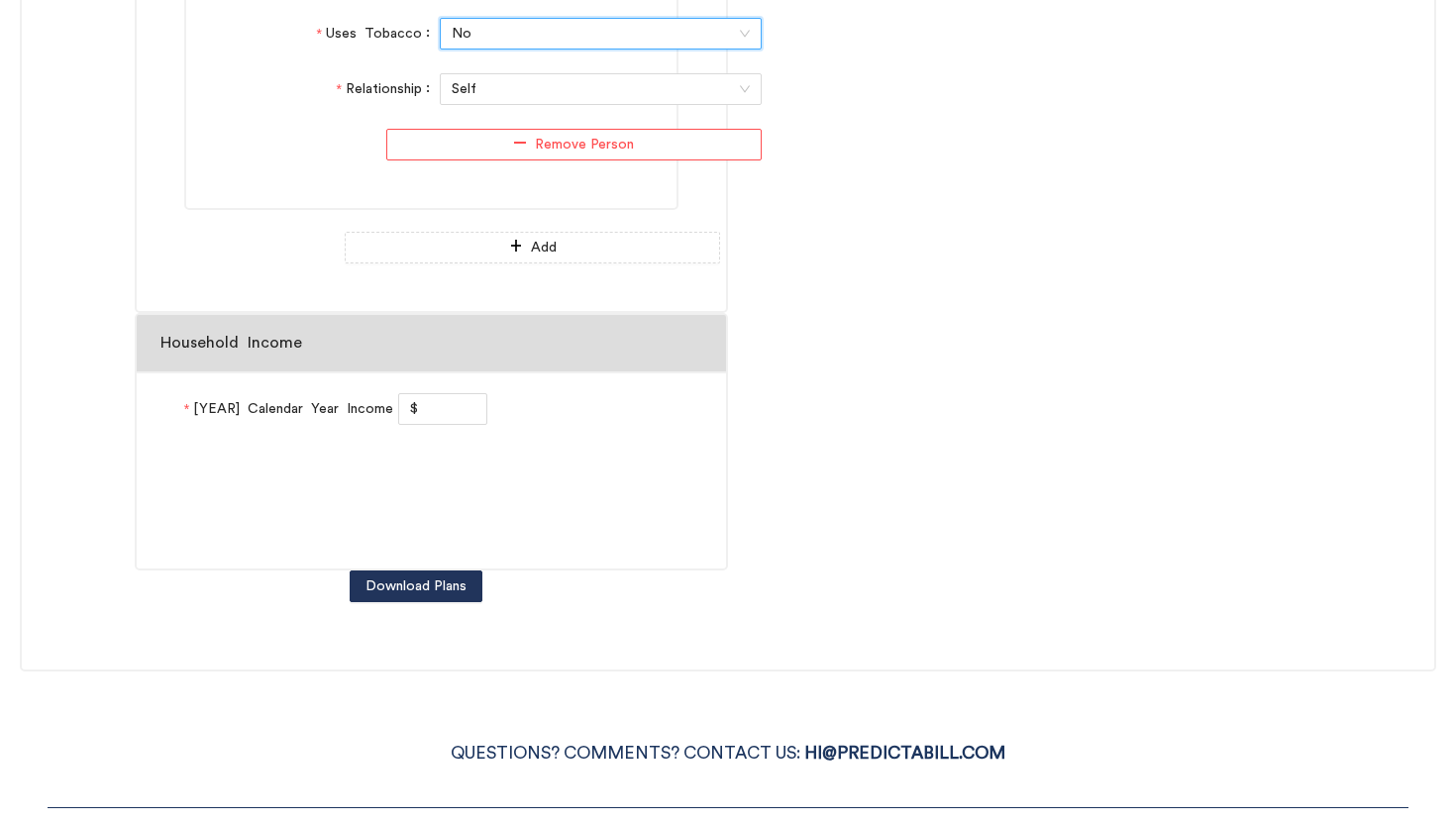 scroll, scrollTop: 1154, scrollLeft: 0, axis: vertical 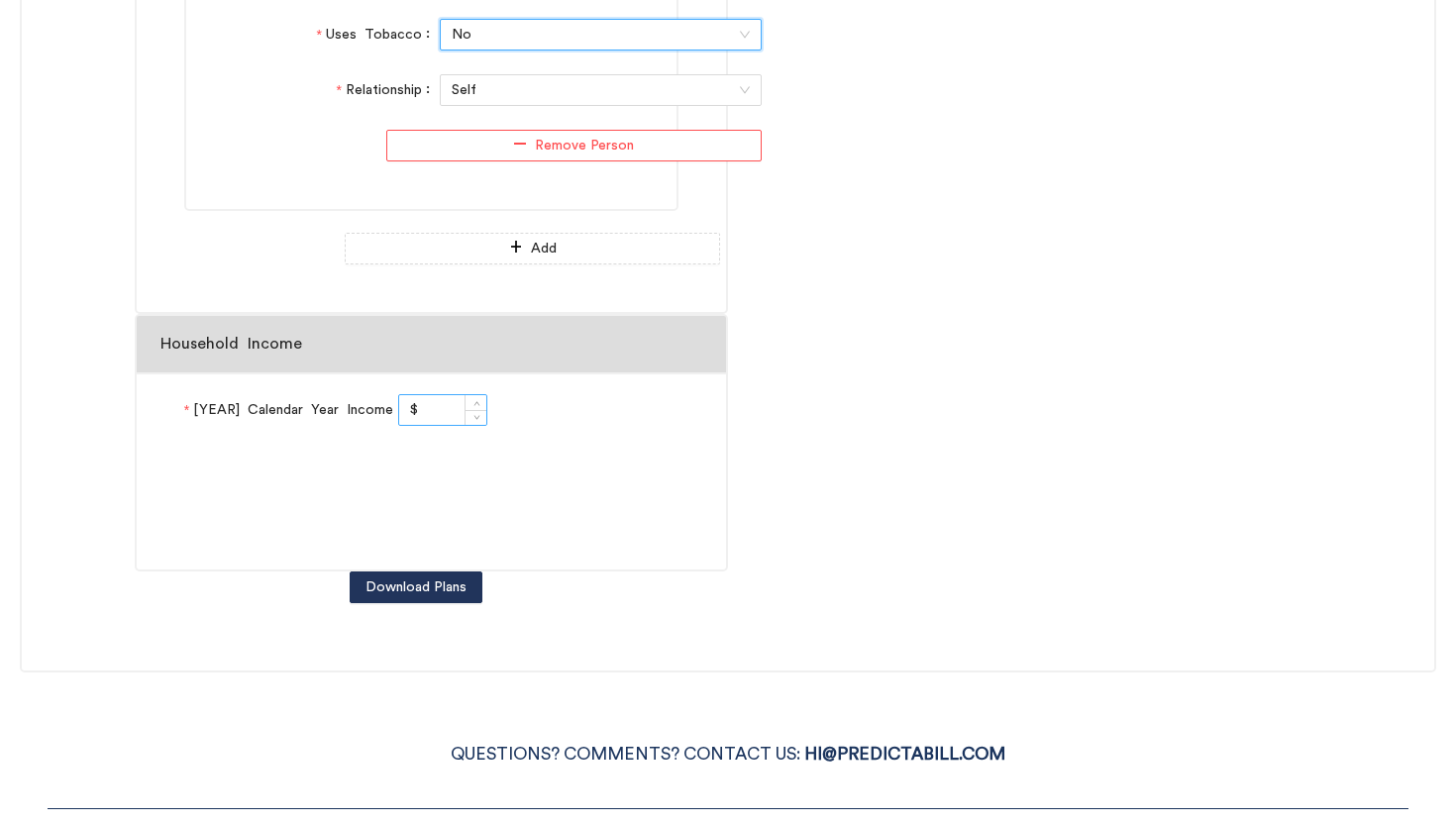 click on "$" at bounding box center [443, 410] 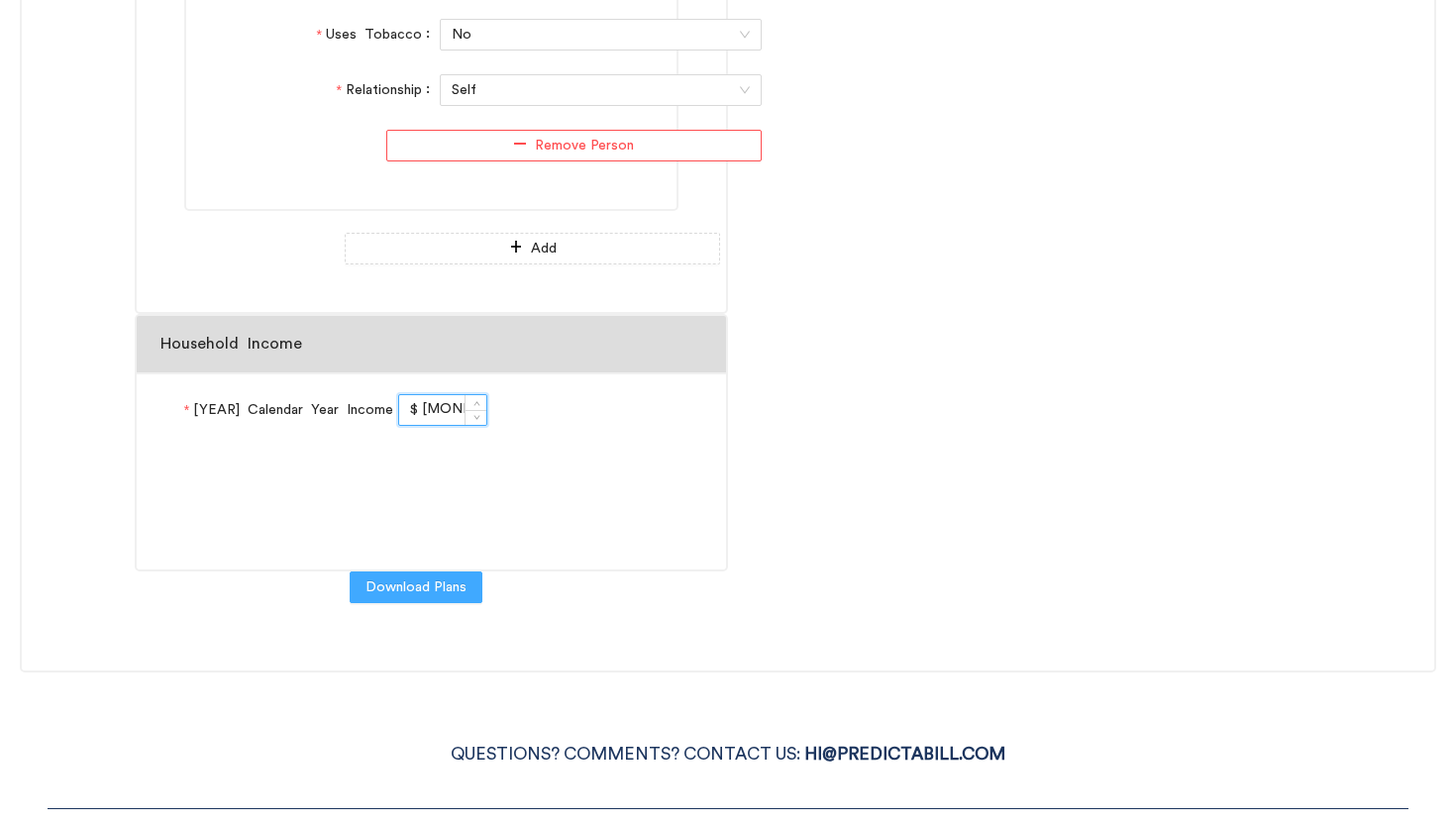 type on "$ 500,000" 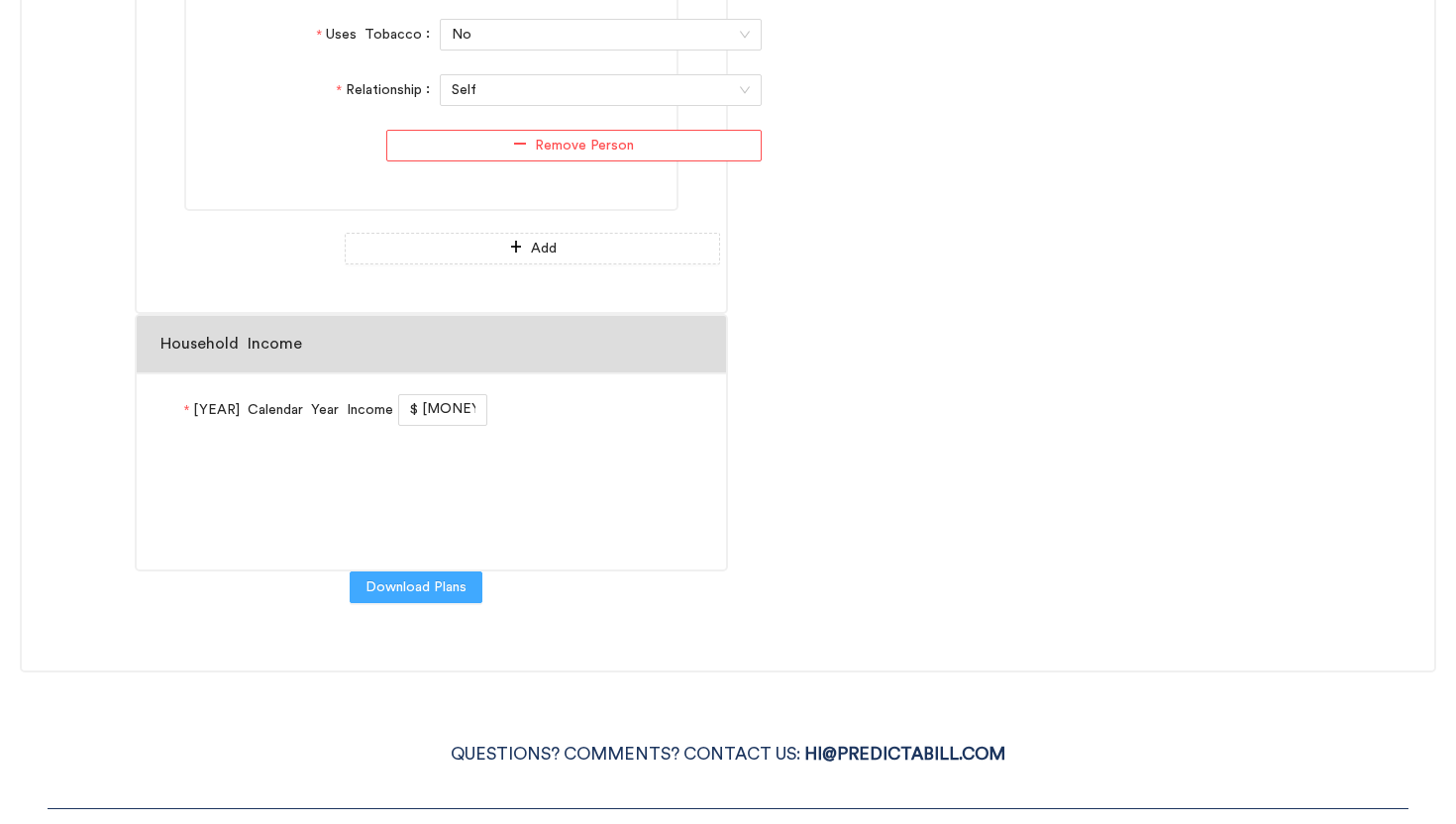 click on "Download Plans" at bounding box center (416, 587) 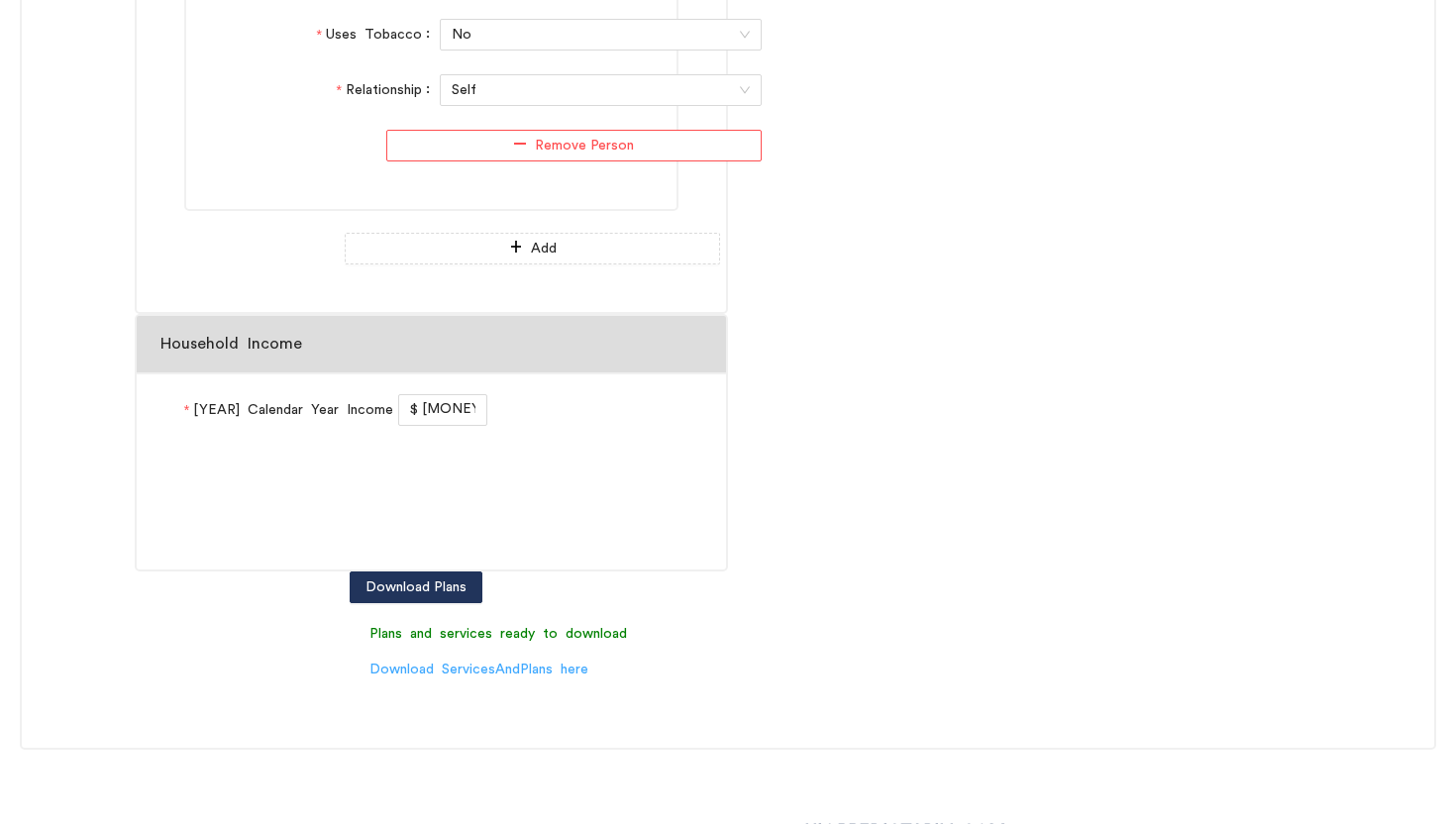 click on "Download ServicesAndPlans here" at bounding box center [478, 670] 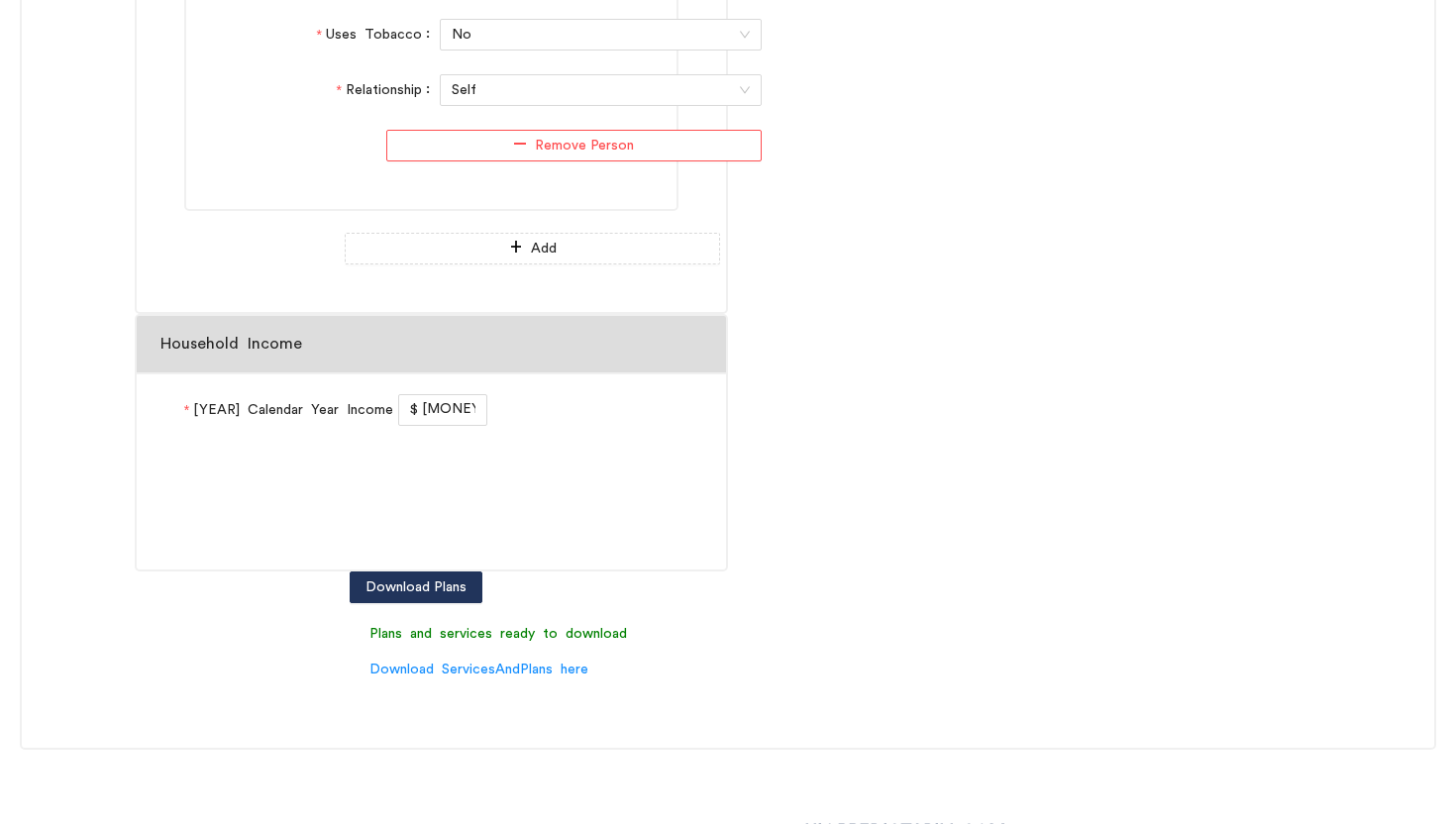 click on "General User Year 2025 Start Month September Place ZIP Code 66012 State KS County Wyandotte County People Birth Date 09/24/1985 Sex Male Uses Tobacco No Relationship Self  Remove Person  Add Household Income 2025 Calendar Year Income $ 500,000 Download Plans Plans and services ready to download Download ServicesAndPlans here" at bounding box center [728, -10] 